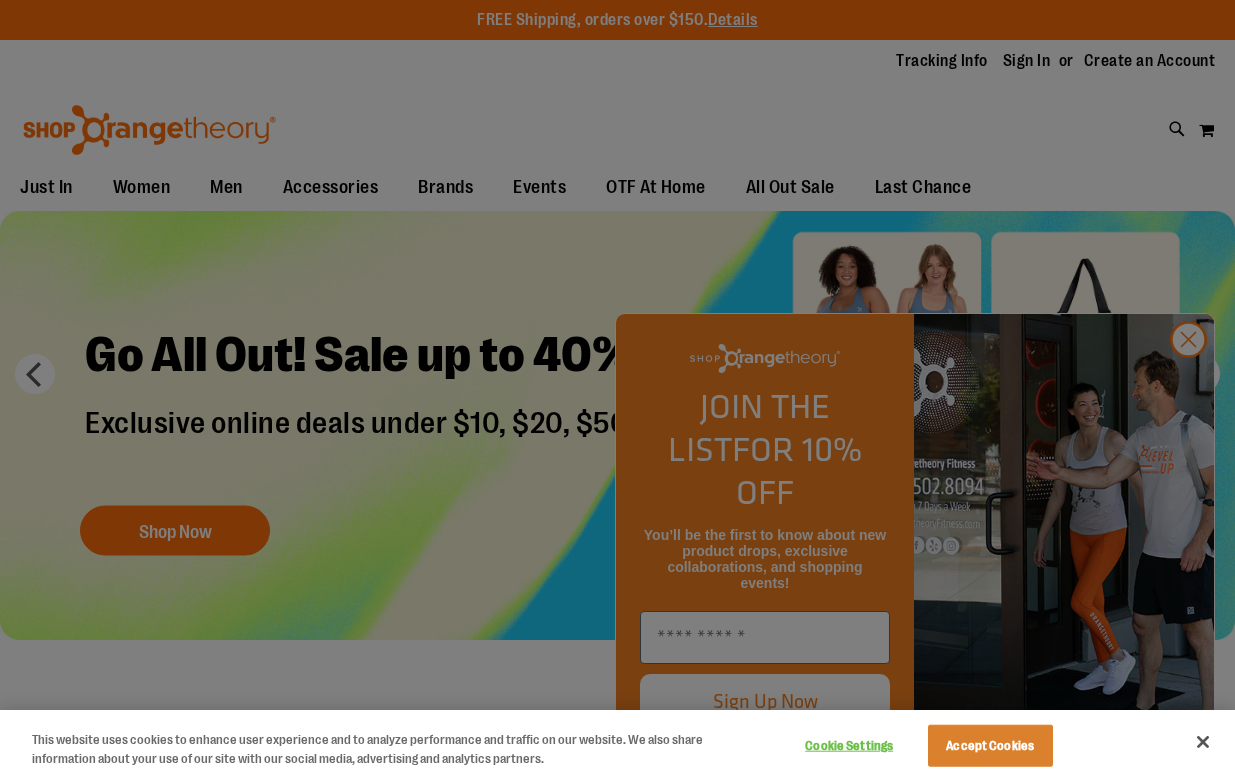 scroll, scrollTop: 0, scrollLeft: 0, axis: both 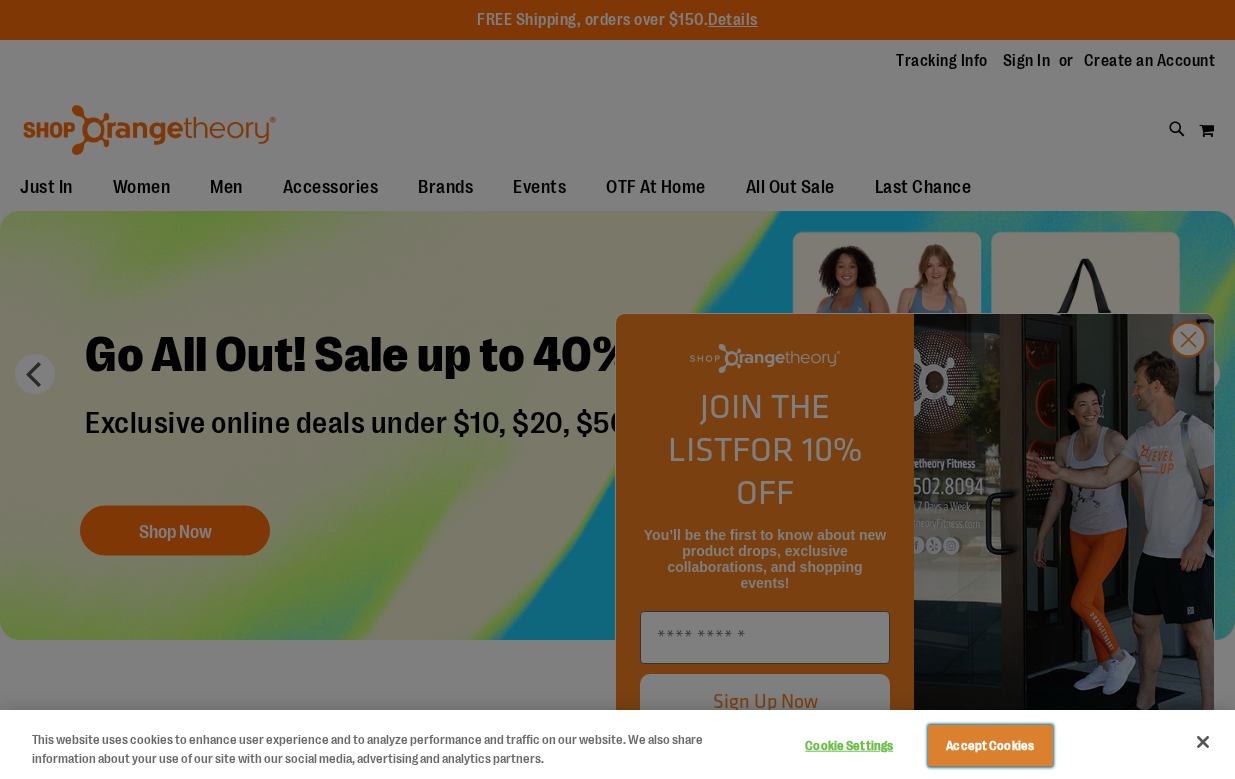 click on "Accept Cookies" at bounding box center [990, 746] 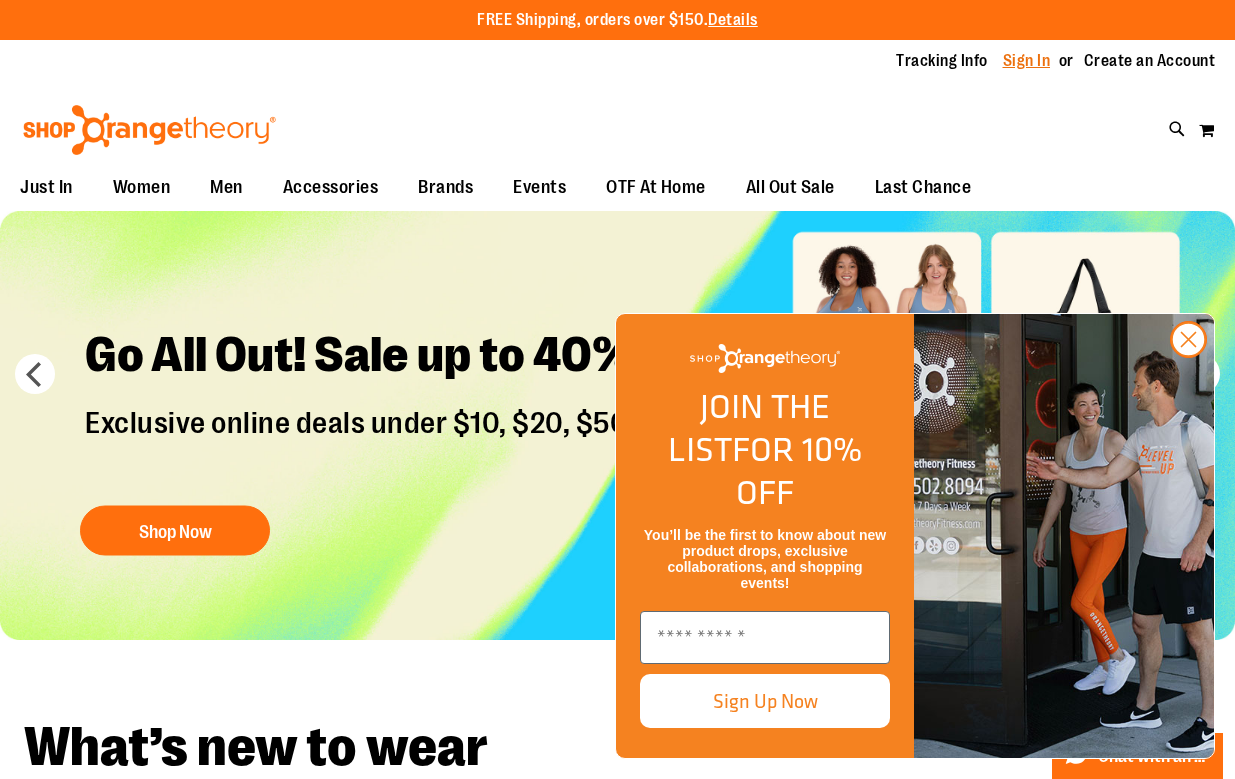 click on "Sign In" at bounding box center [1027, 61] 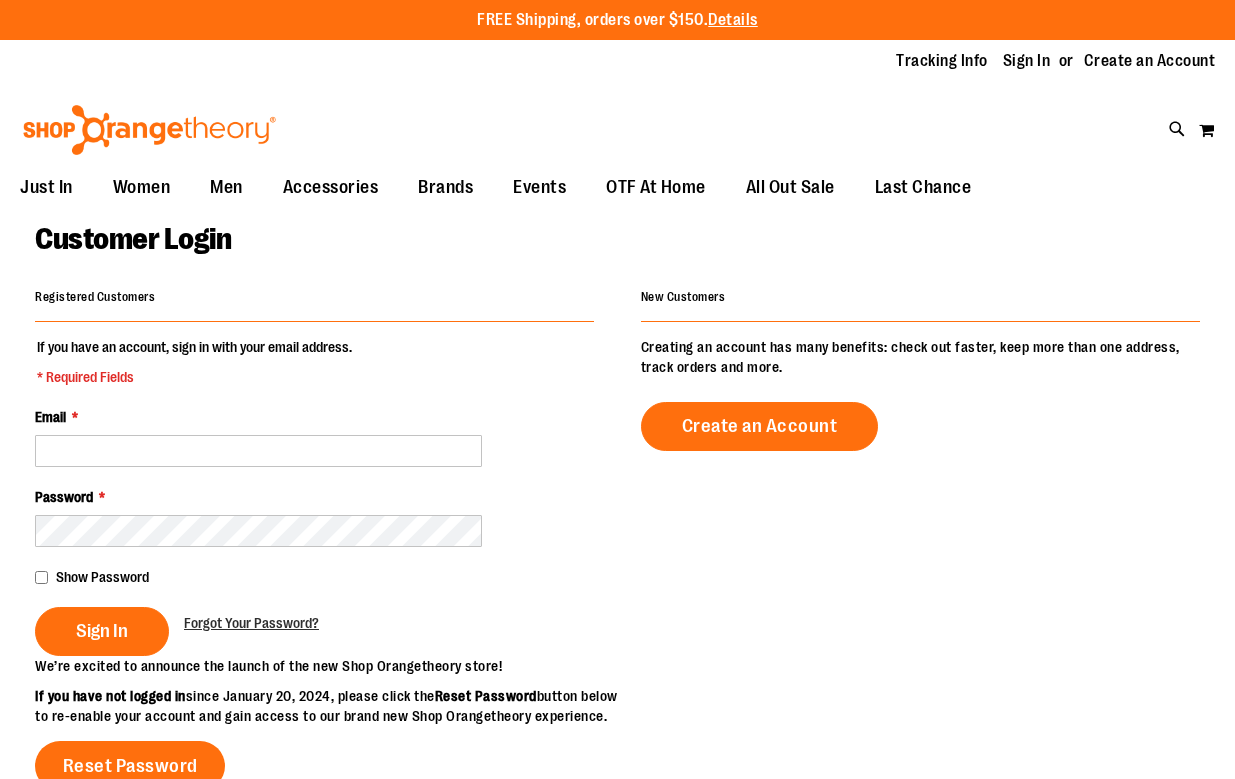 scroll, scrollTop: 0, scrollLeft: 0, axis: both 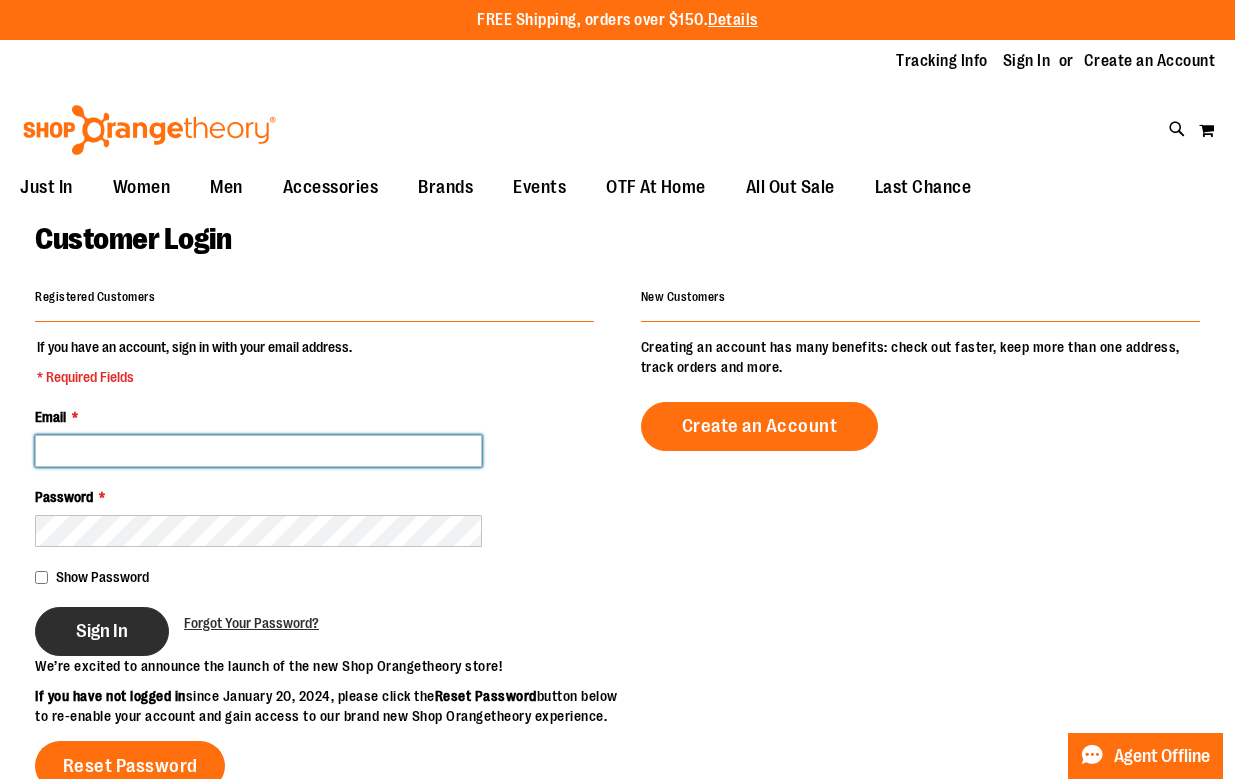 type on "**********" 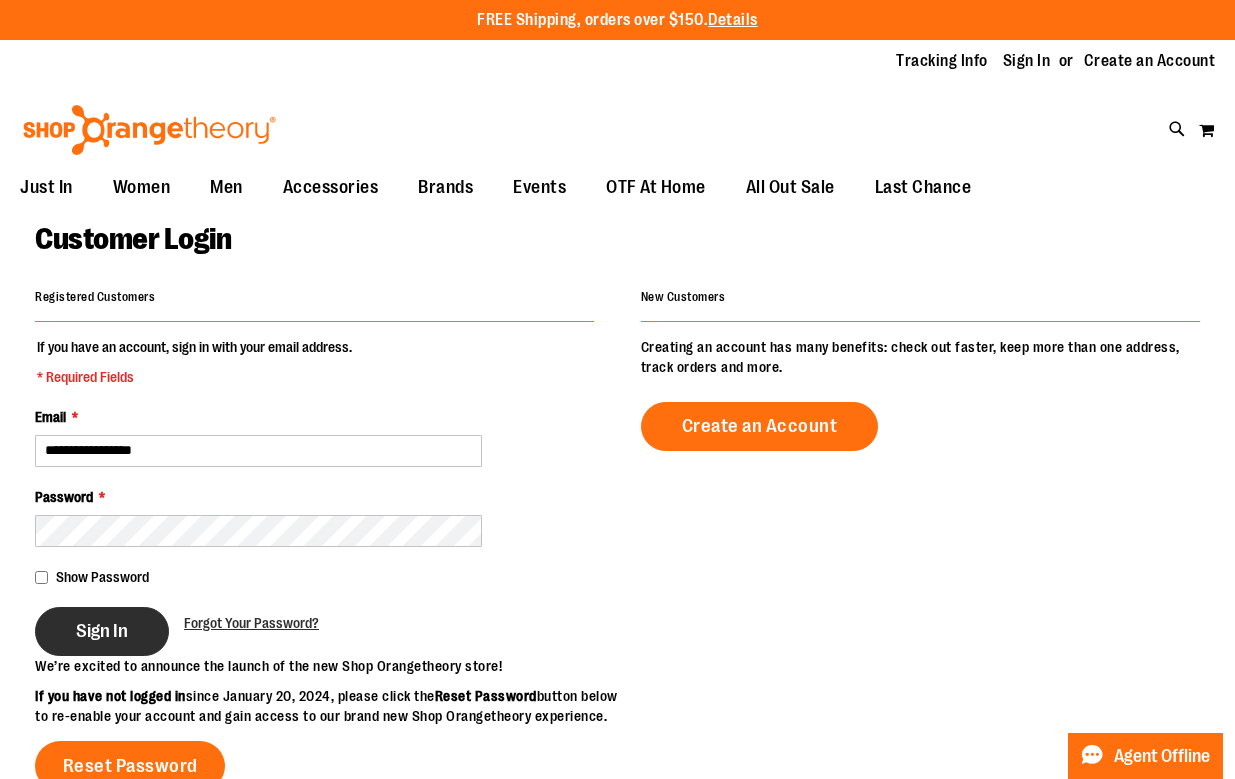 type on "**********" 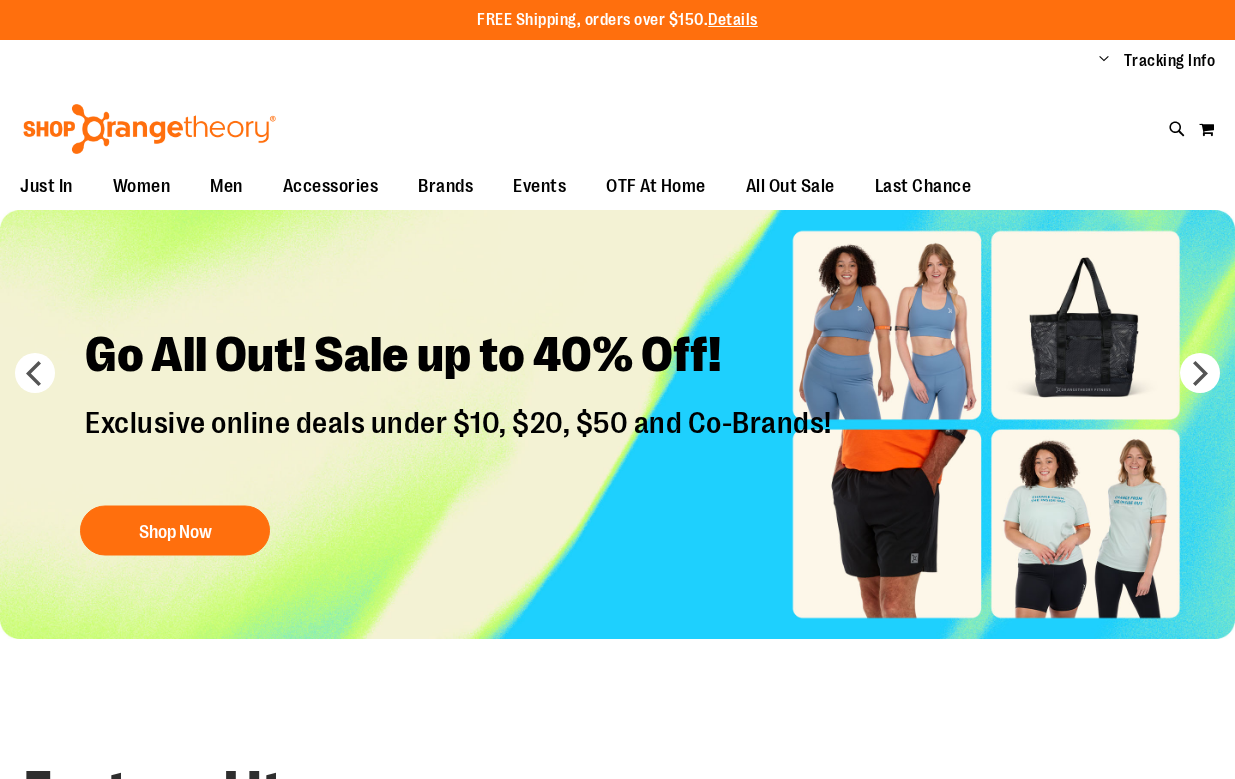 scroll, scrollTop: 0, scrollLeft: 0, axis: both 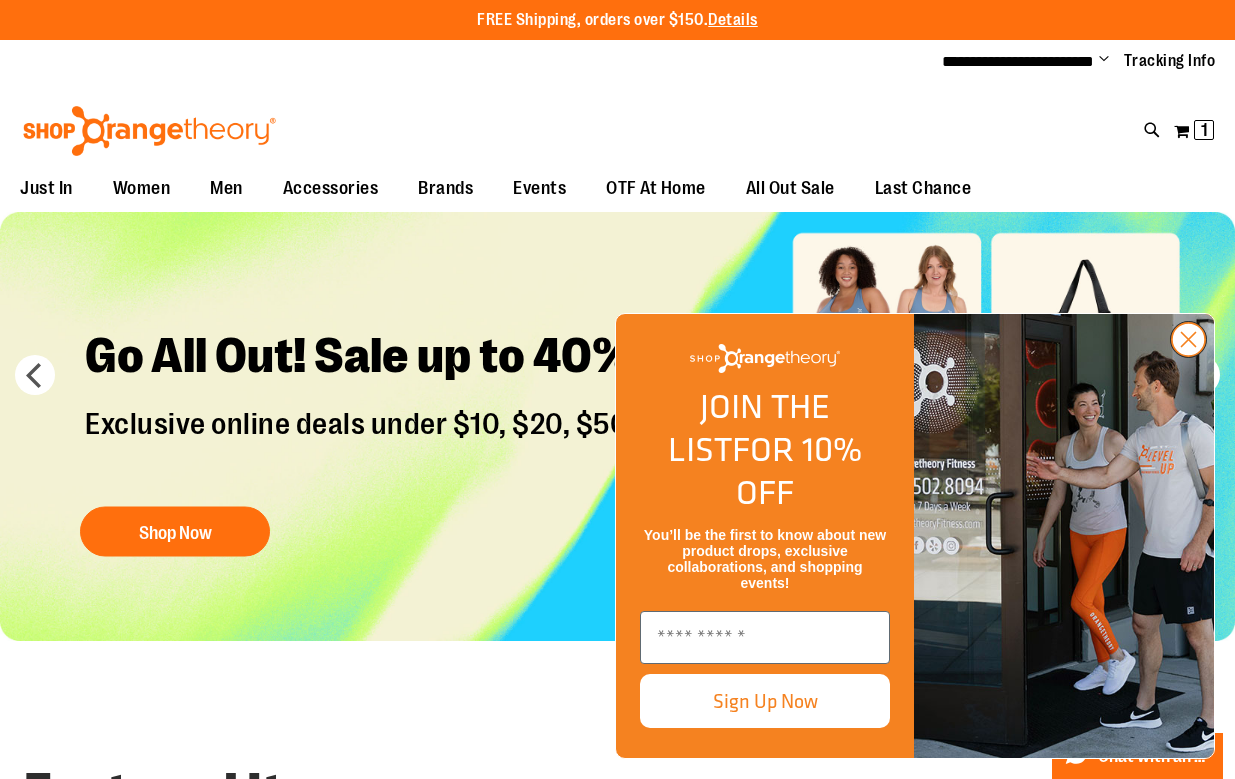 type on "**********" 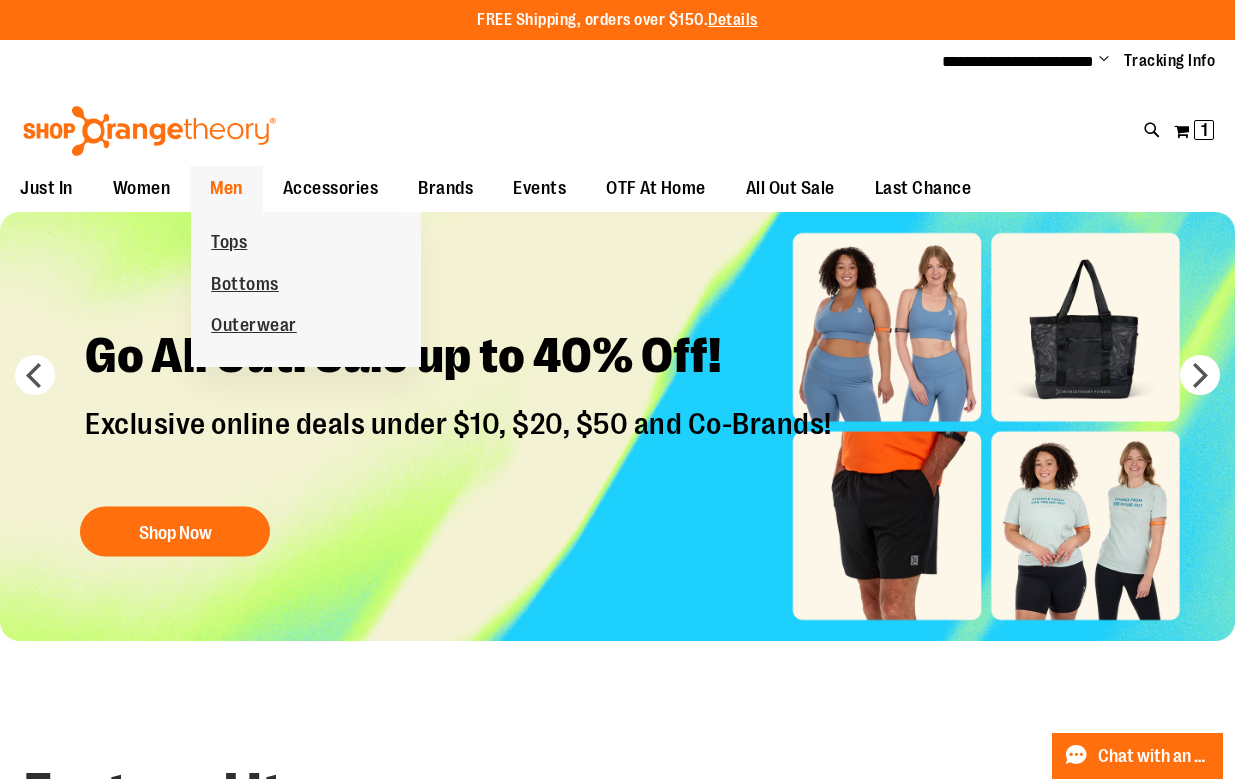 click on "Men" at bounding box center (226, 188) 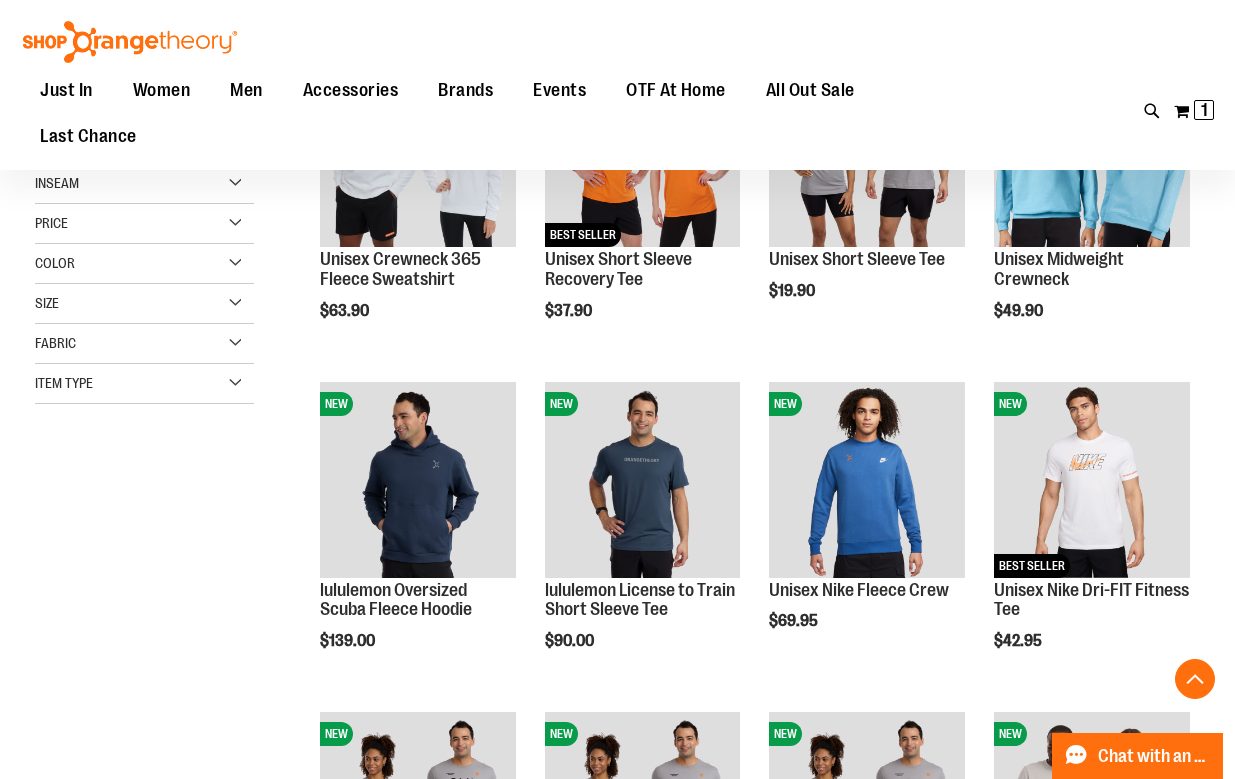 scroll, scrollTop: 402, scrollLeft: 0, axis: vertical 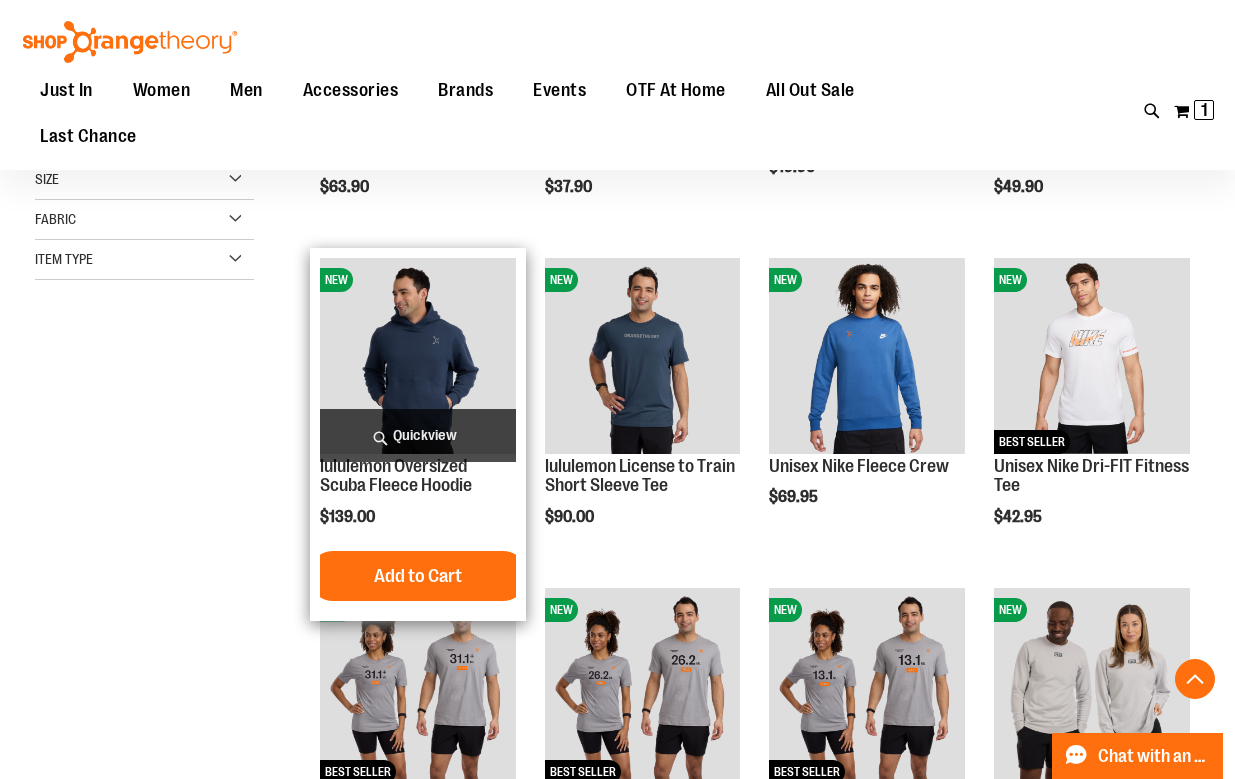 type on "**********" 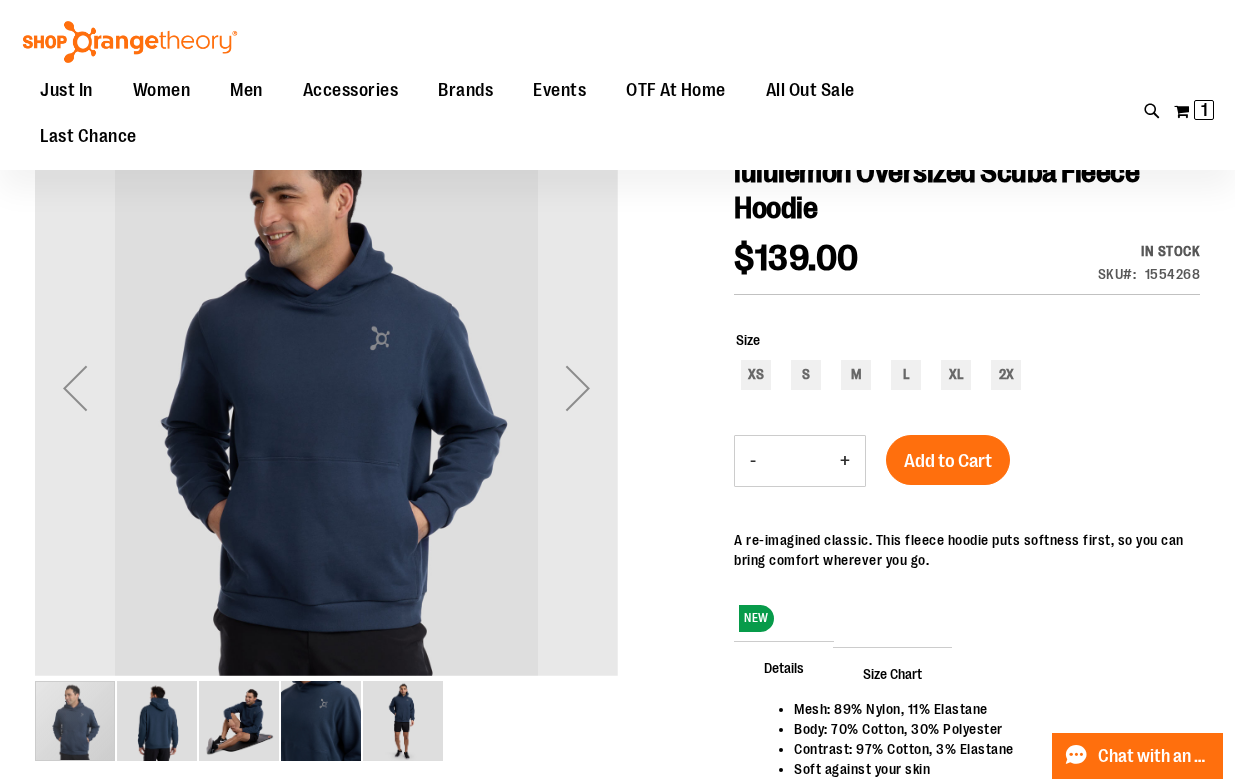 scroll, scrollTop: 184, scrollLeft: 0, axis: vertical 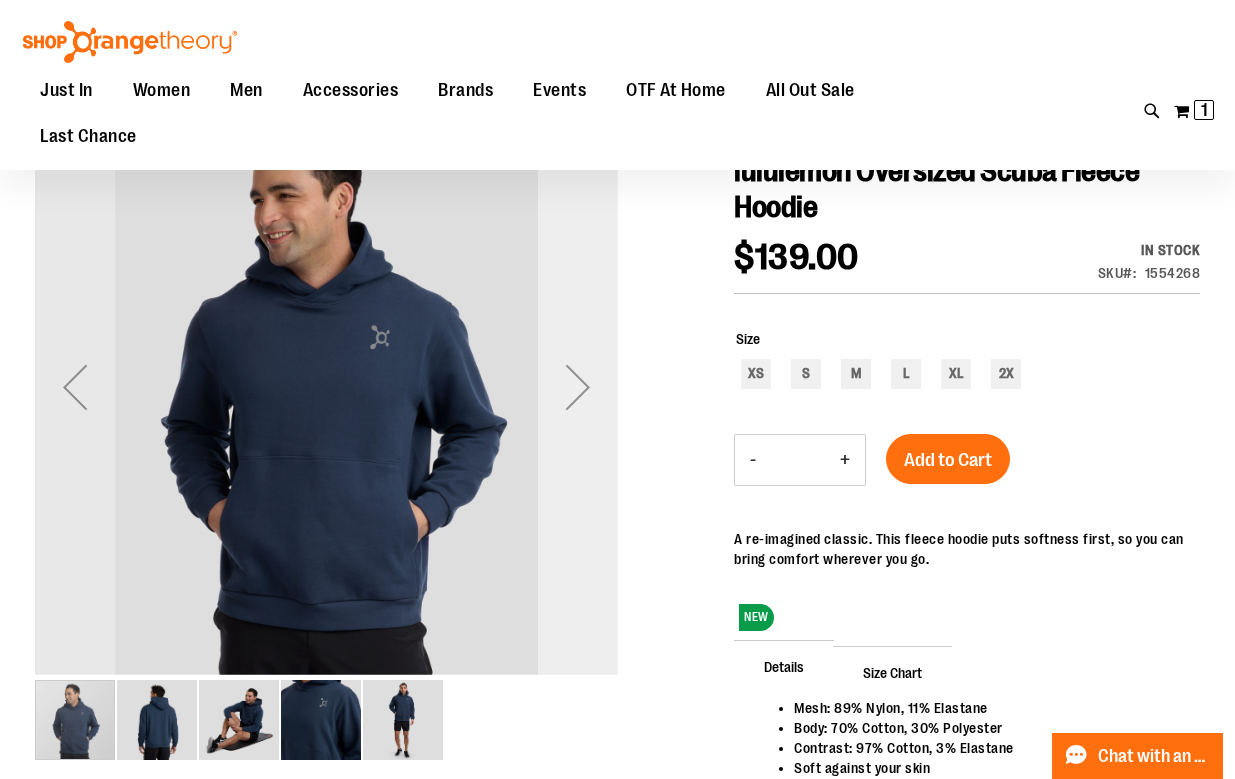 type on "**********" 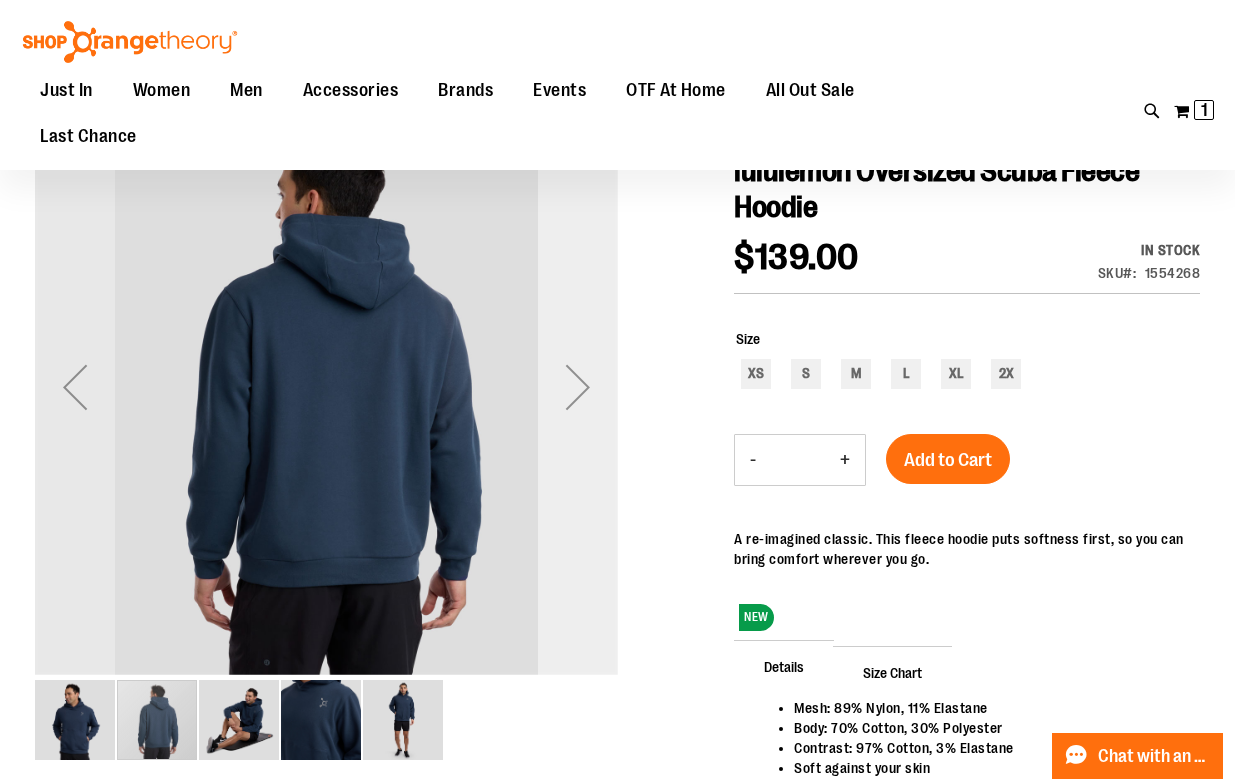 click at bounding box center [578, 387] 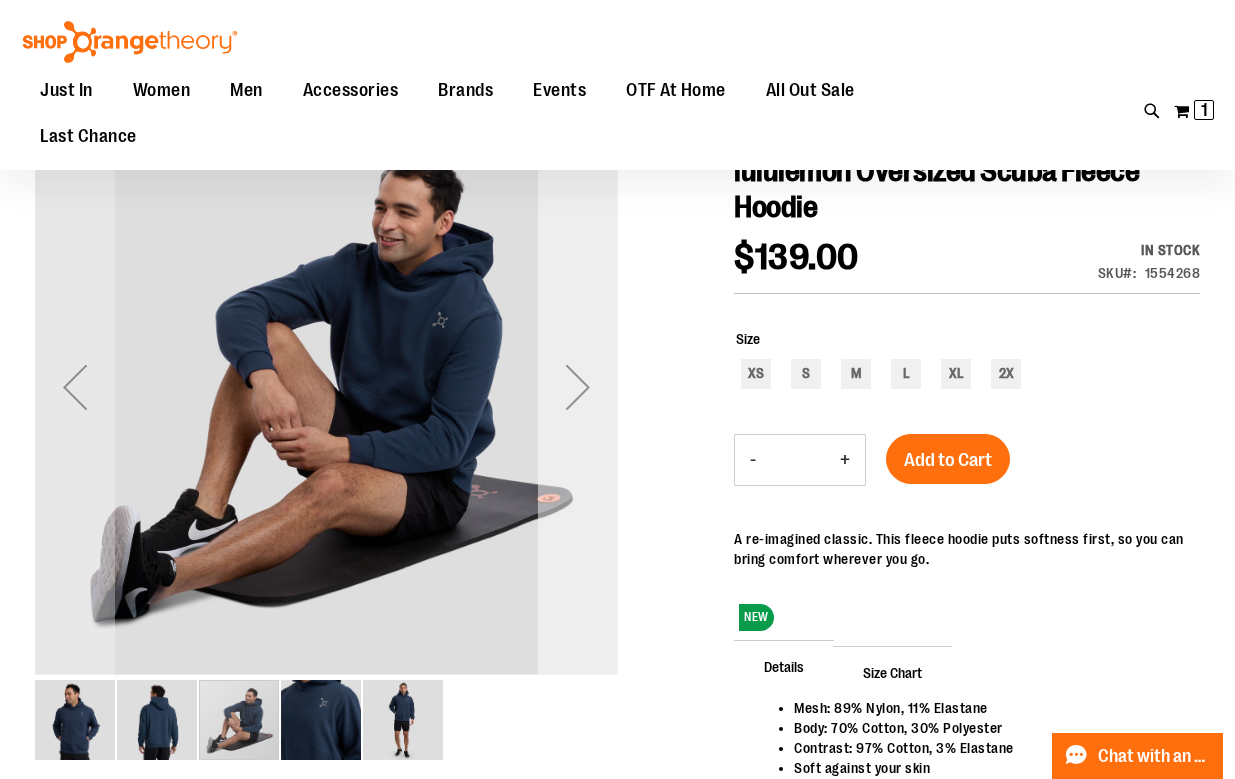 click at bounding box center (578, 387) 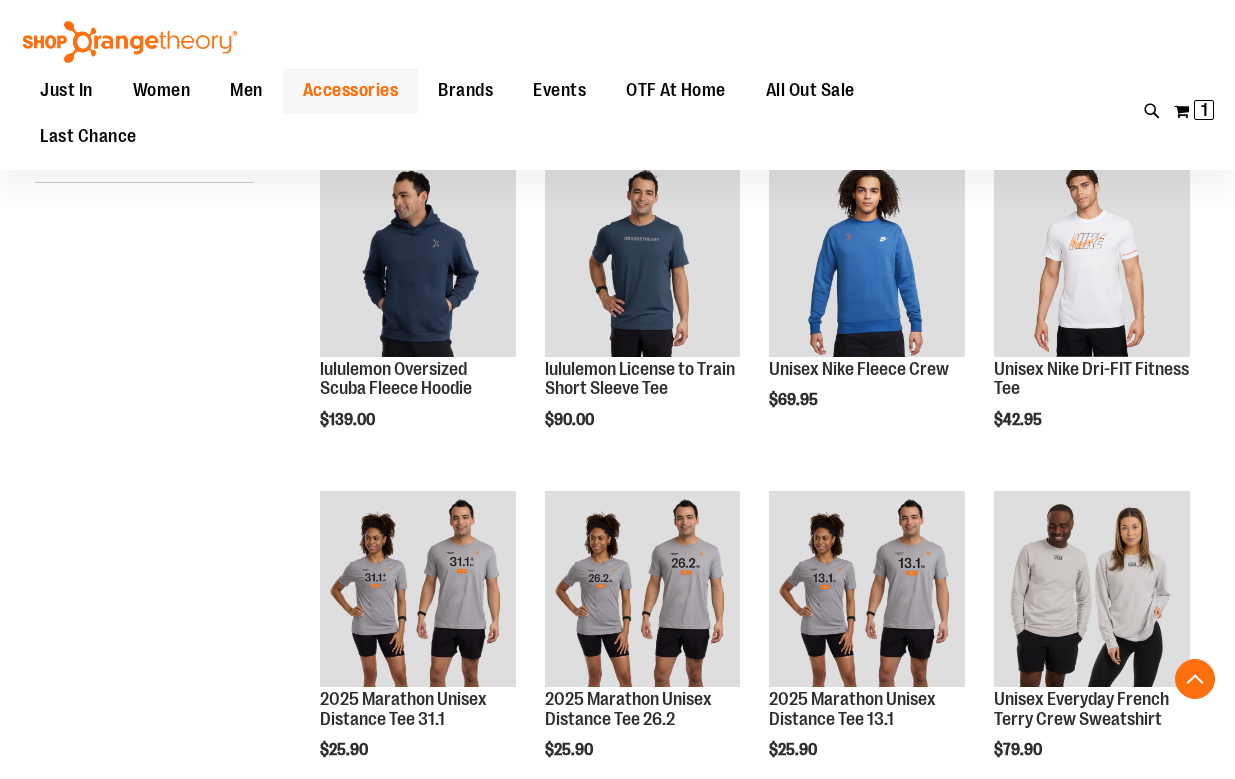 scroll, scrollTop: 356, scrollLeft: 0, axis: vertical 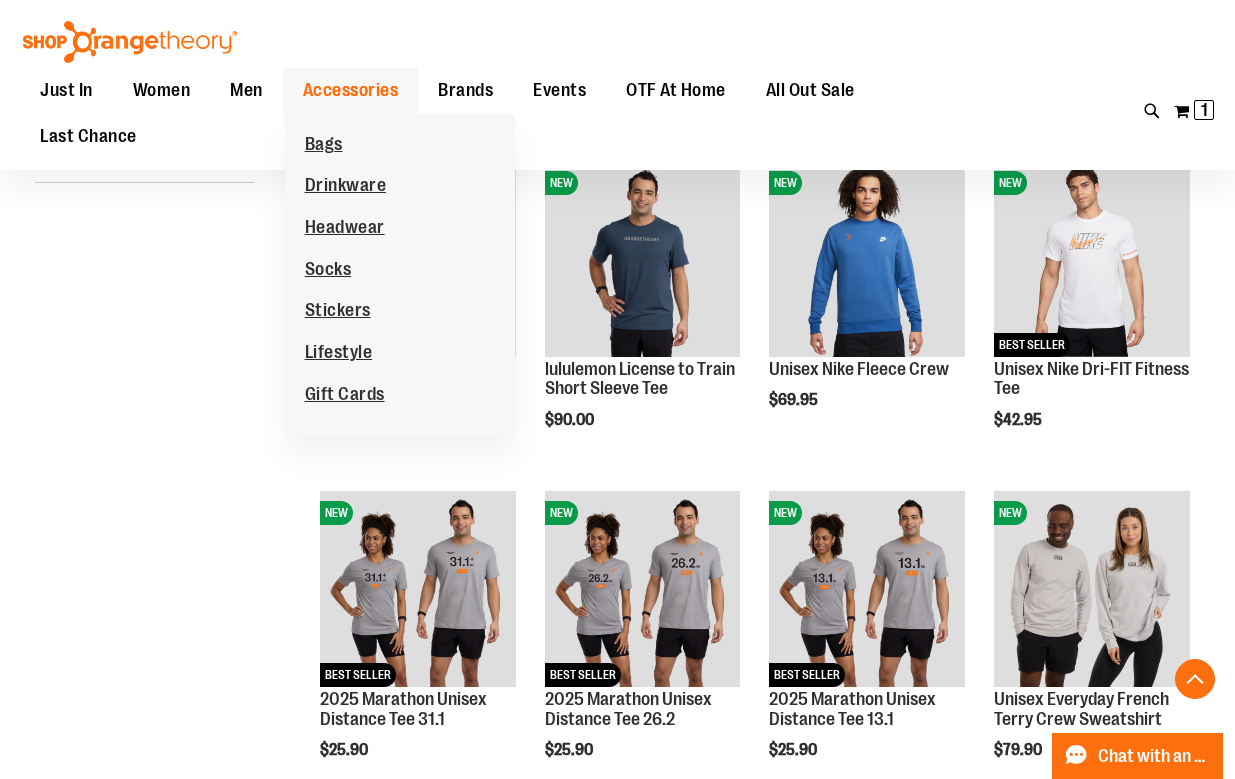 type on "**********" 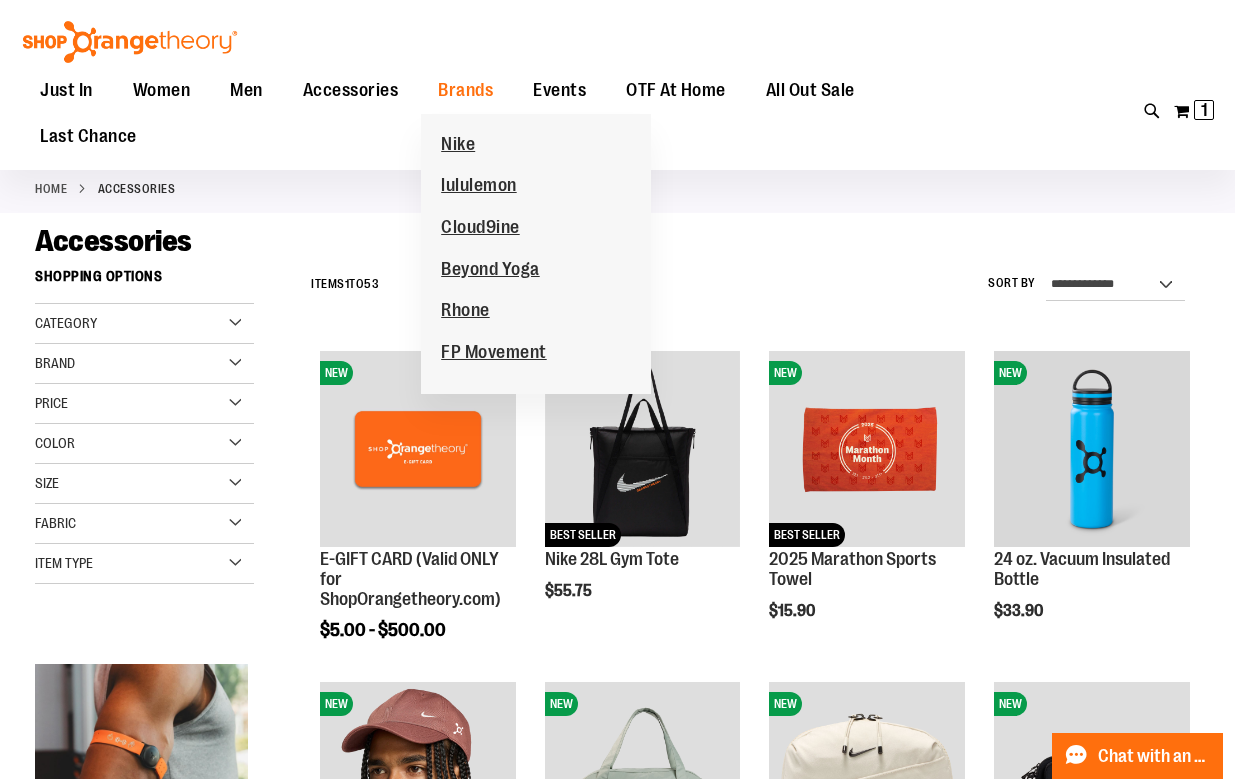 scroll, scrollTop: 129, scrollLeft: 0, axis: vertical 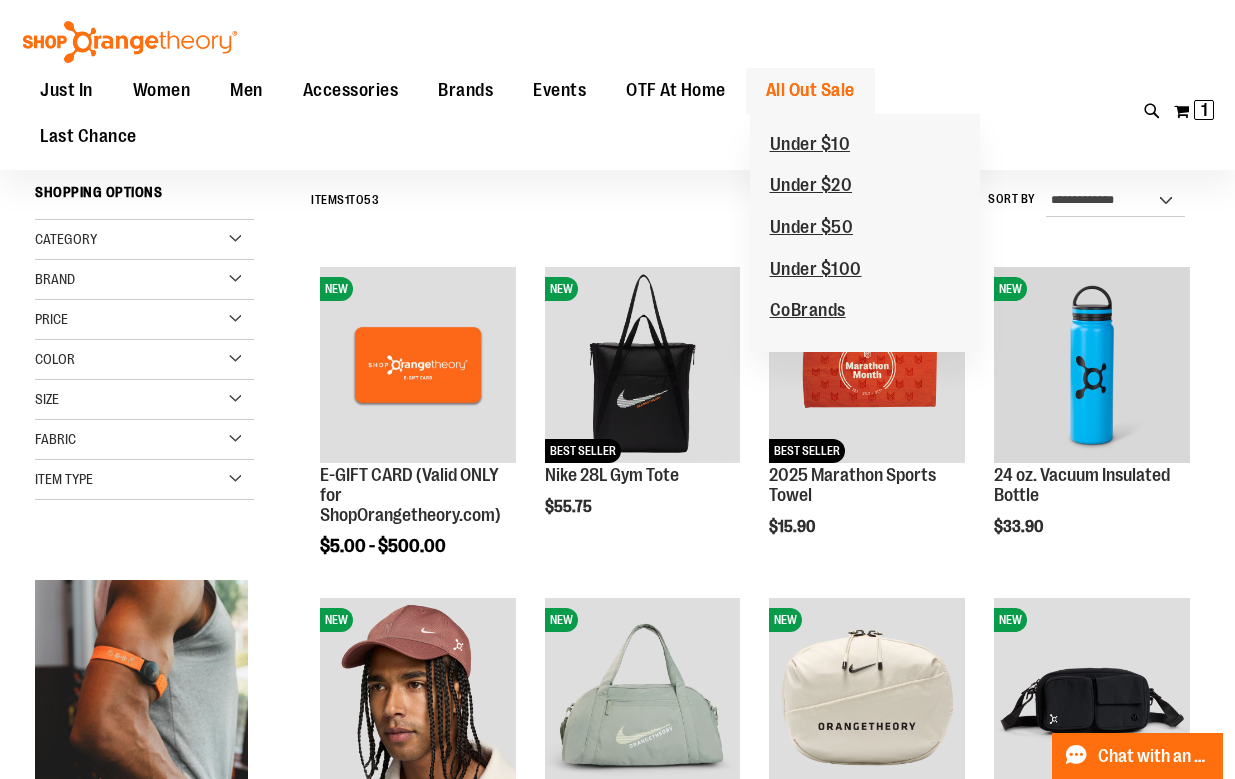 type on "**********" 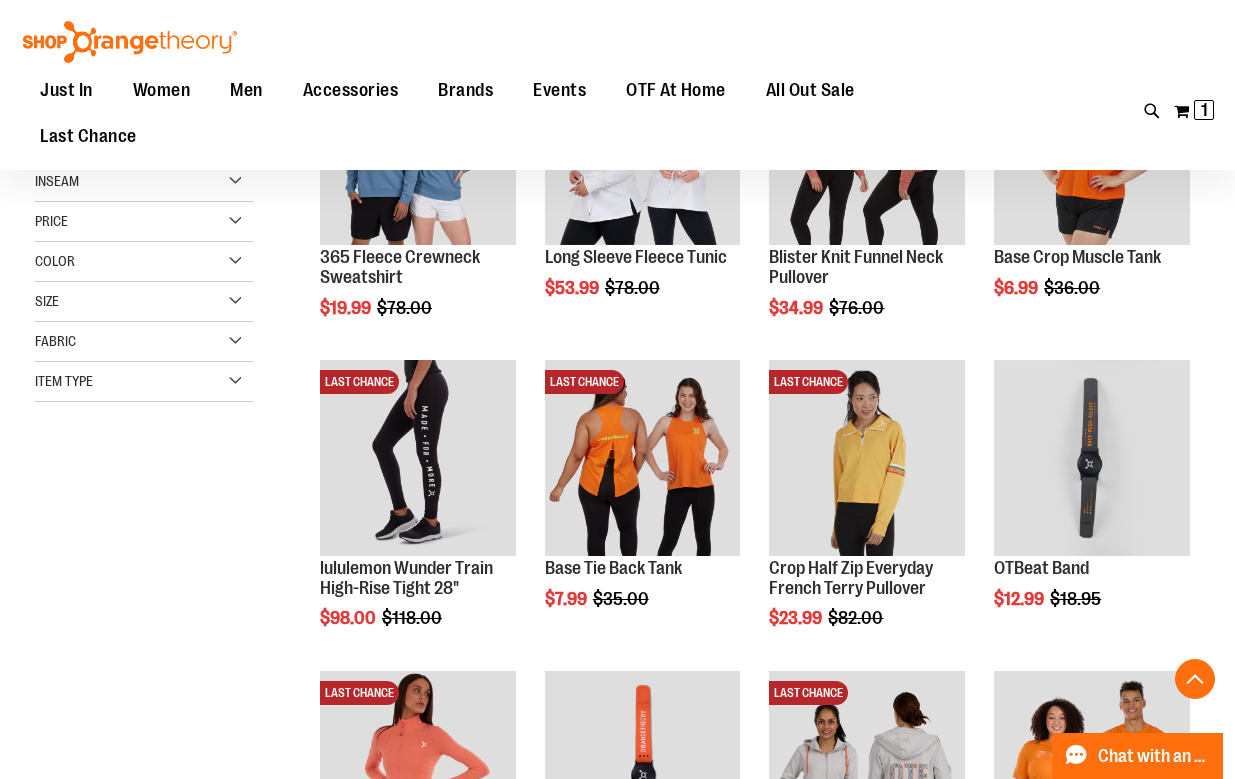scroll, scrollTop: 349, scrollLeft: 0, axis: vertical 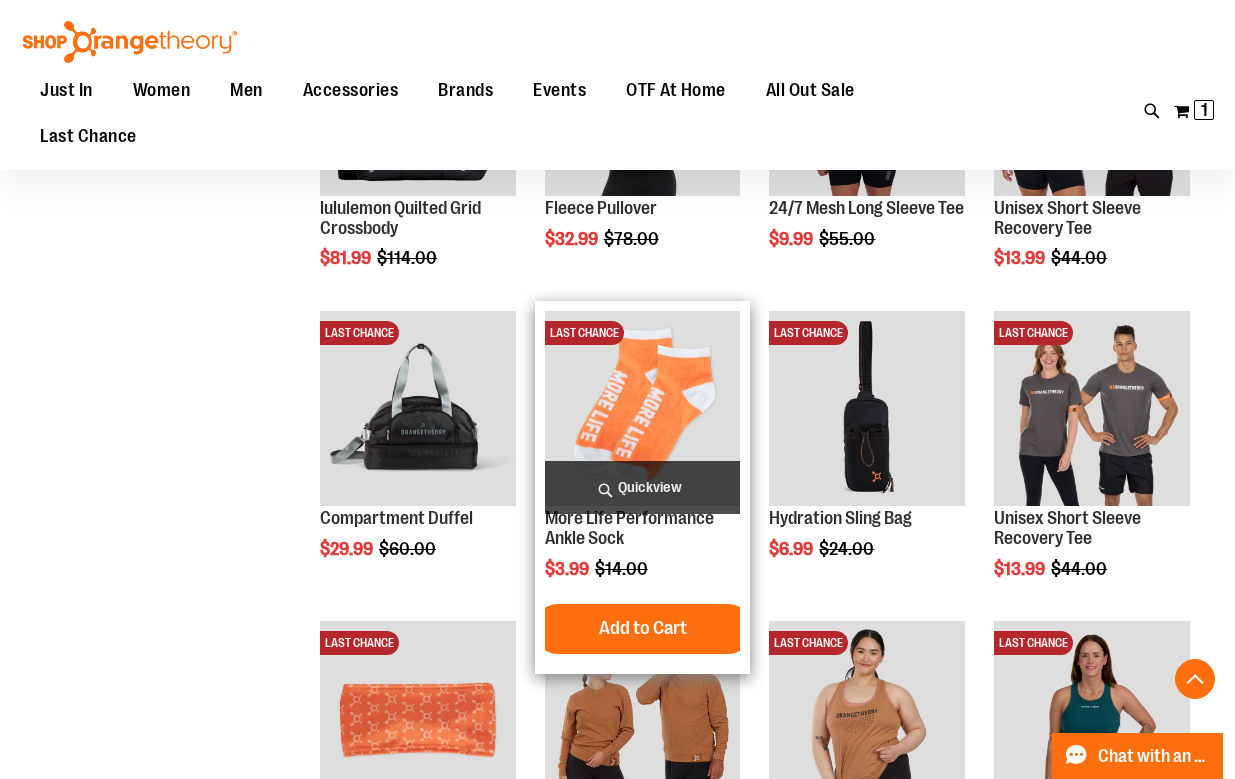 type on "**********" 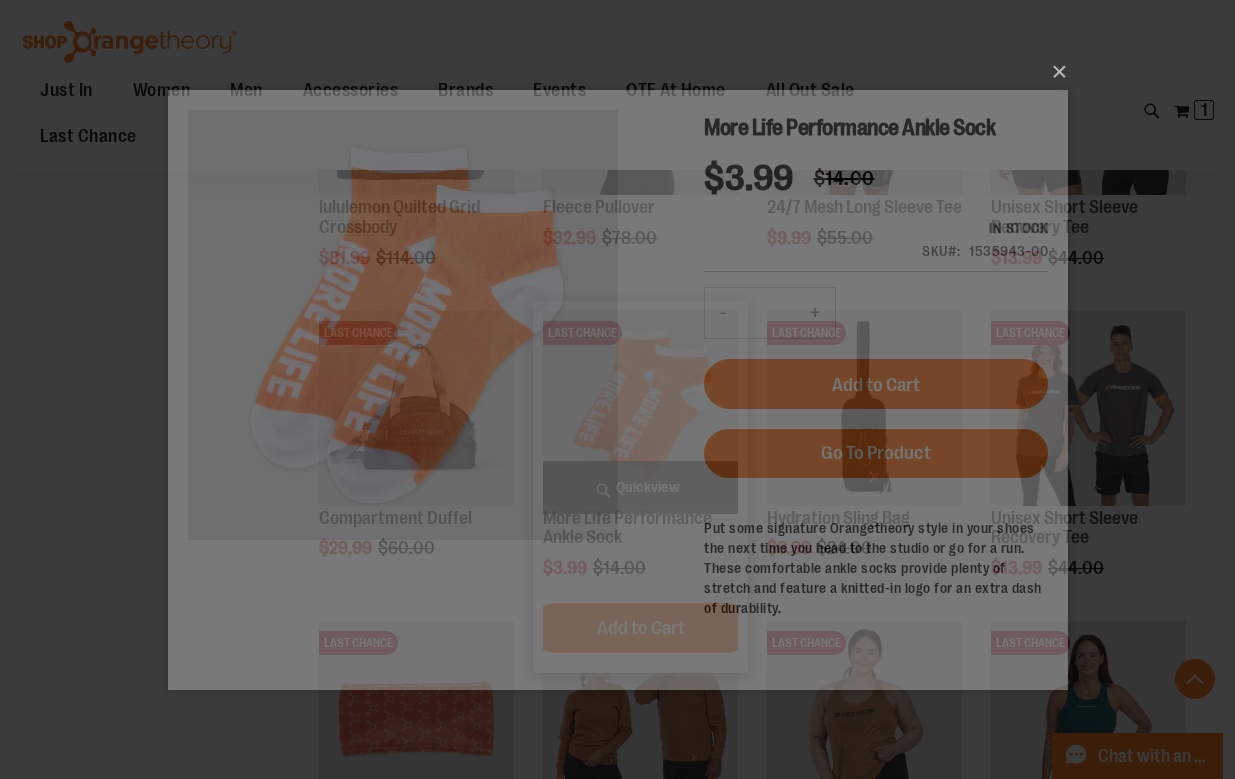 scroll, scrollTop: 0, scrollLeft: 0, axis: both 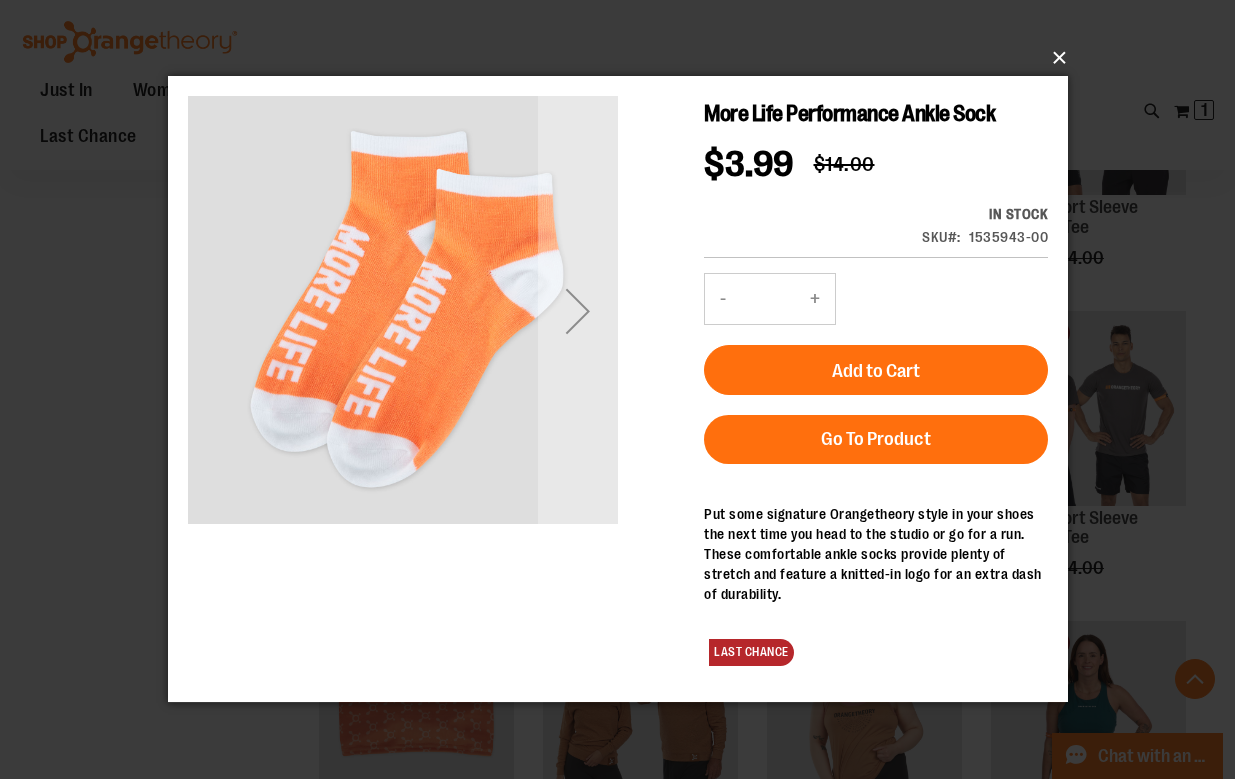 click on "×" at bounding box center (624, 58) 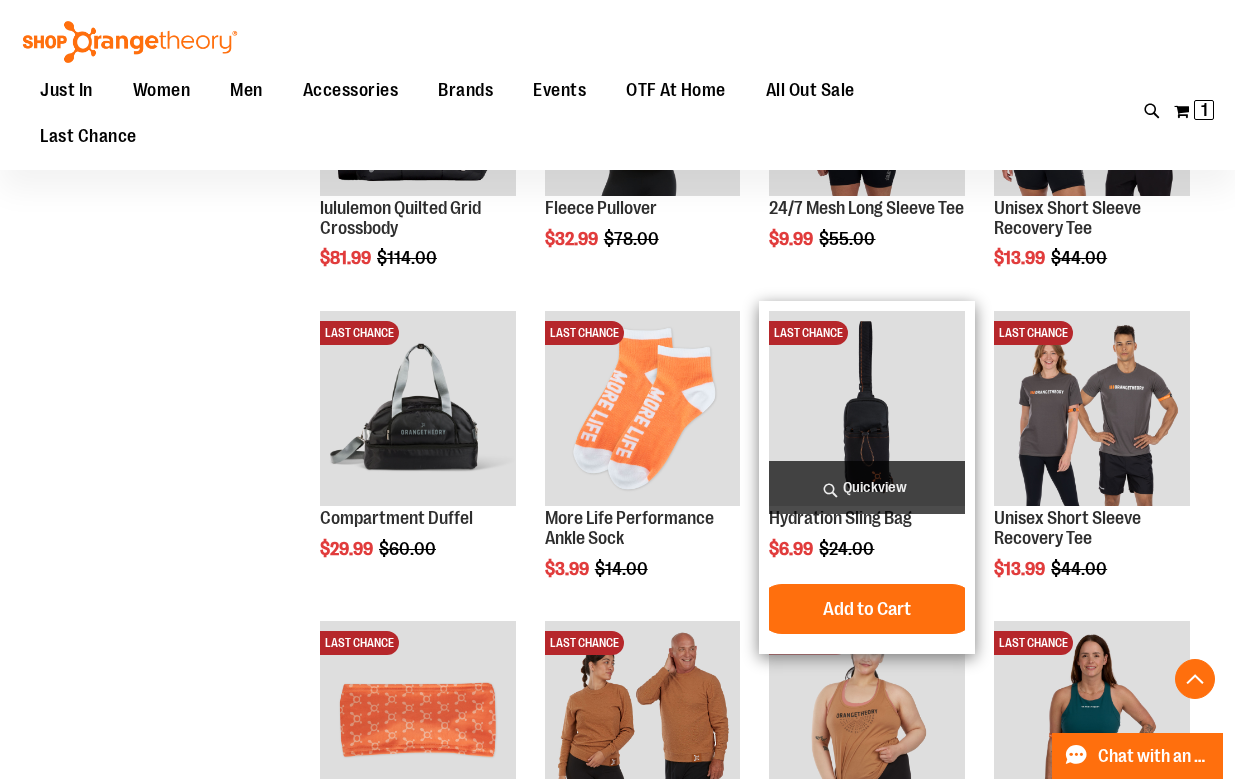 click at bounding box center [867, 409] 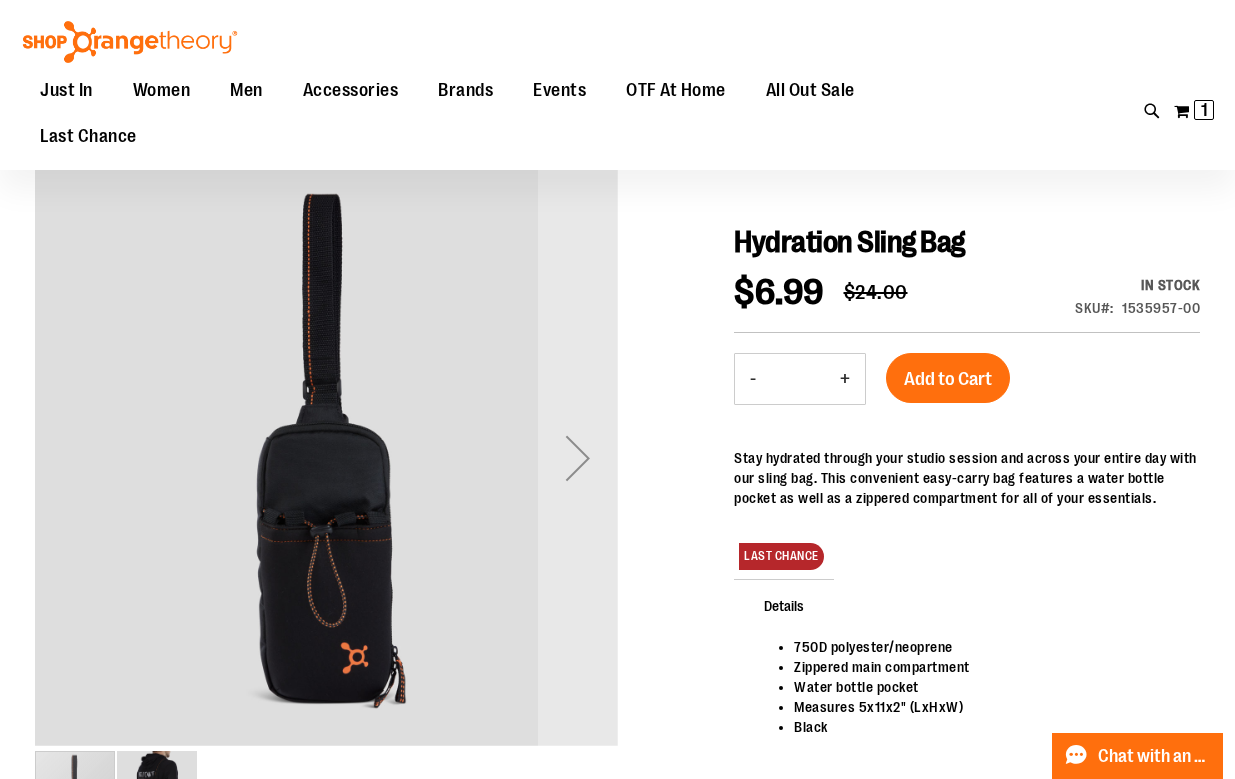 scroll, scrollTop: 216, scrollLeft: 0, axis: vertical 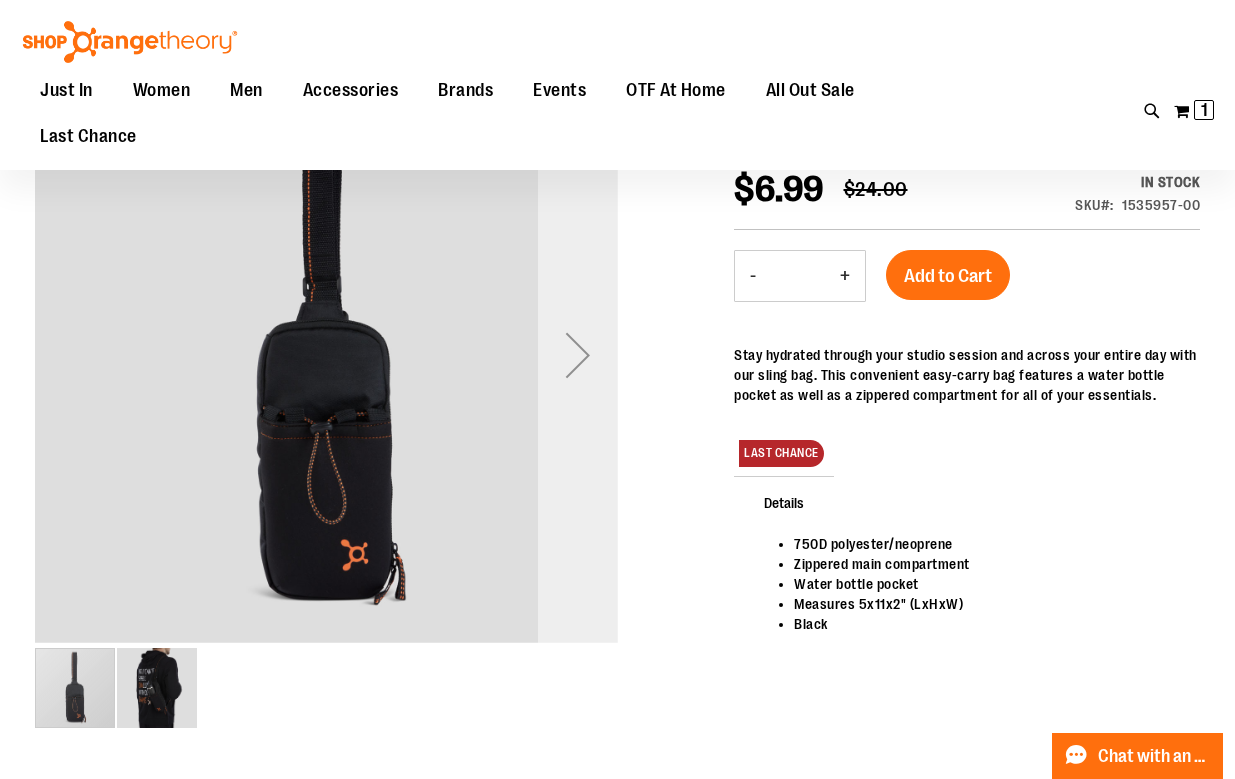 type on "**********" 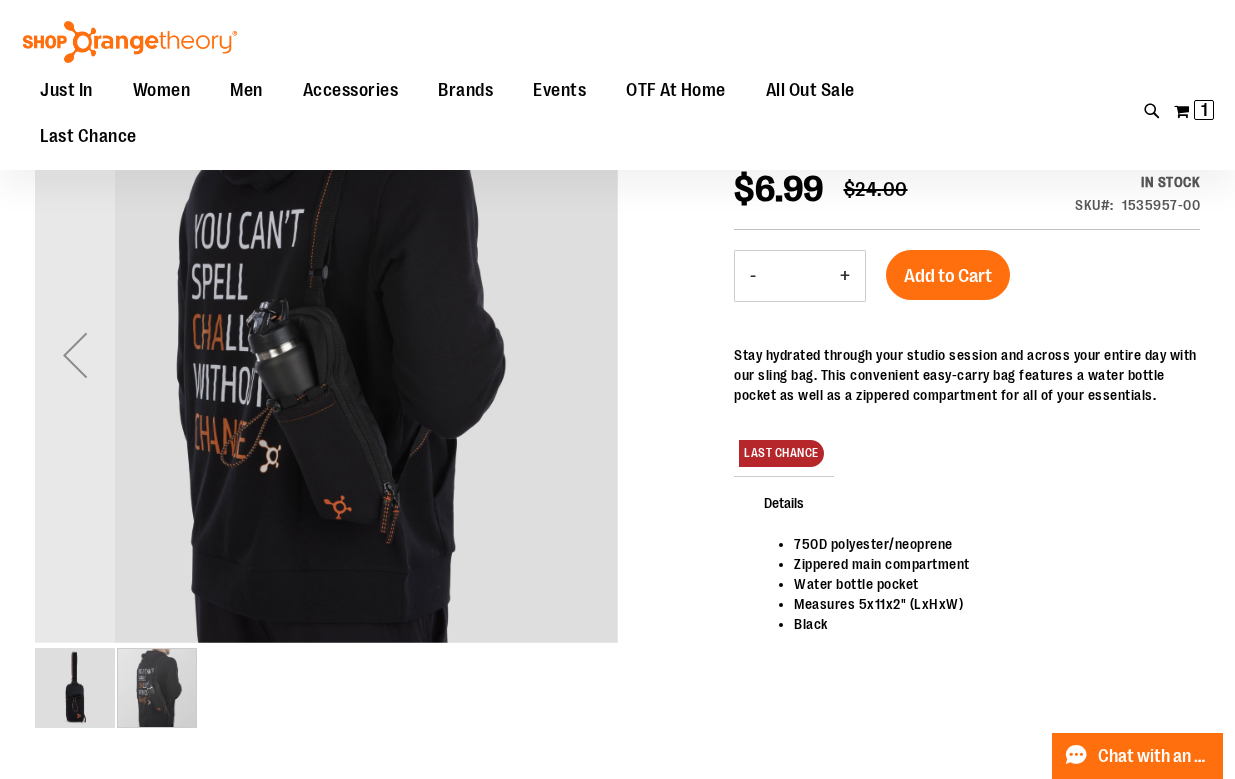 click at bounding box center (75, 688) 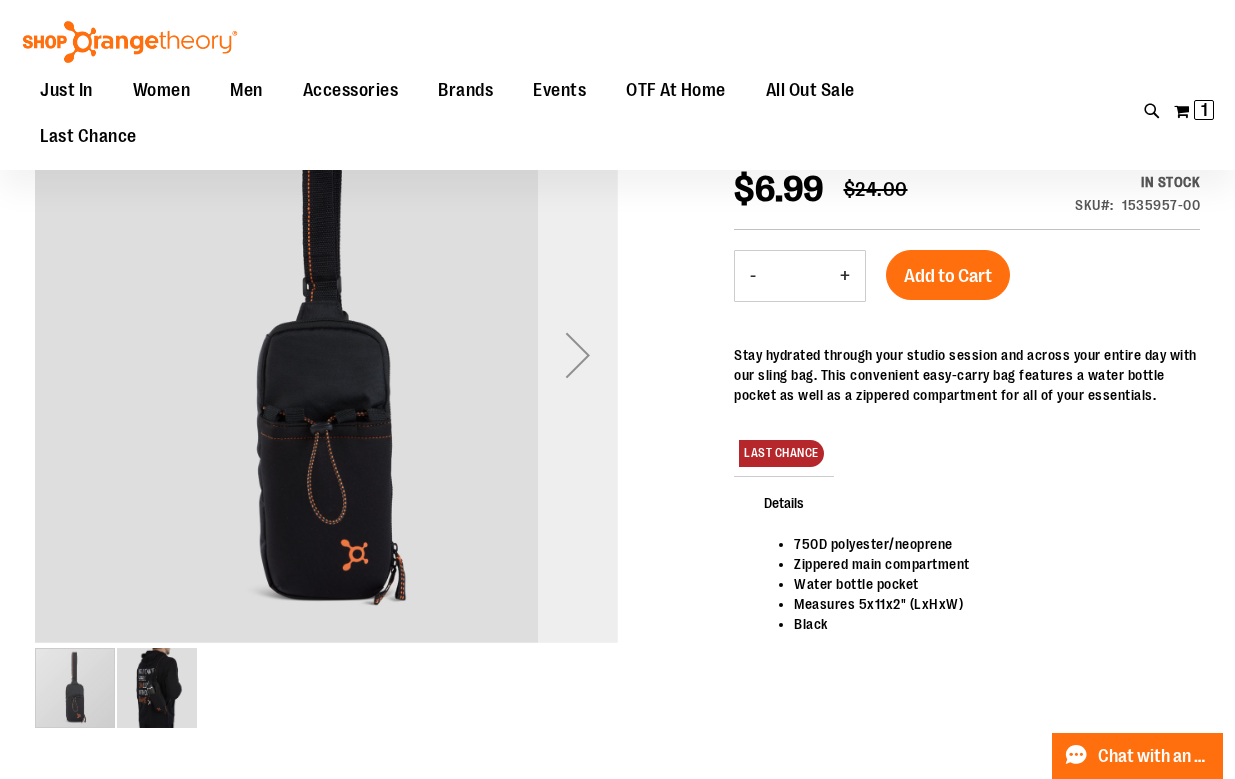 click at bounding box center (578, 355) 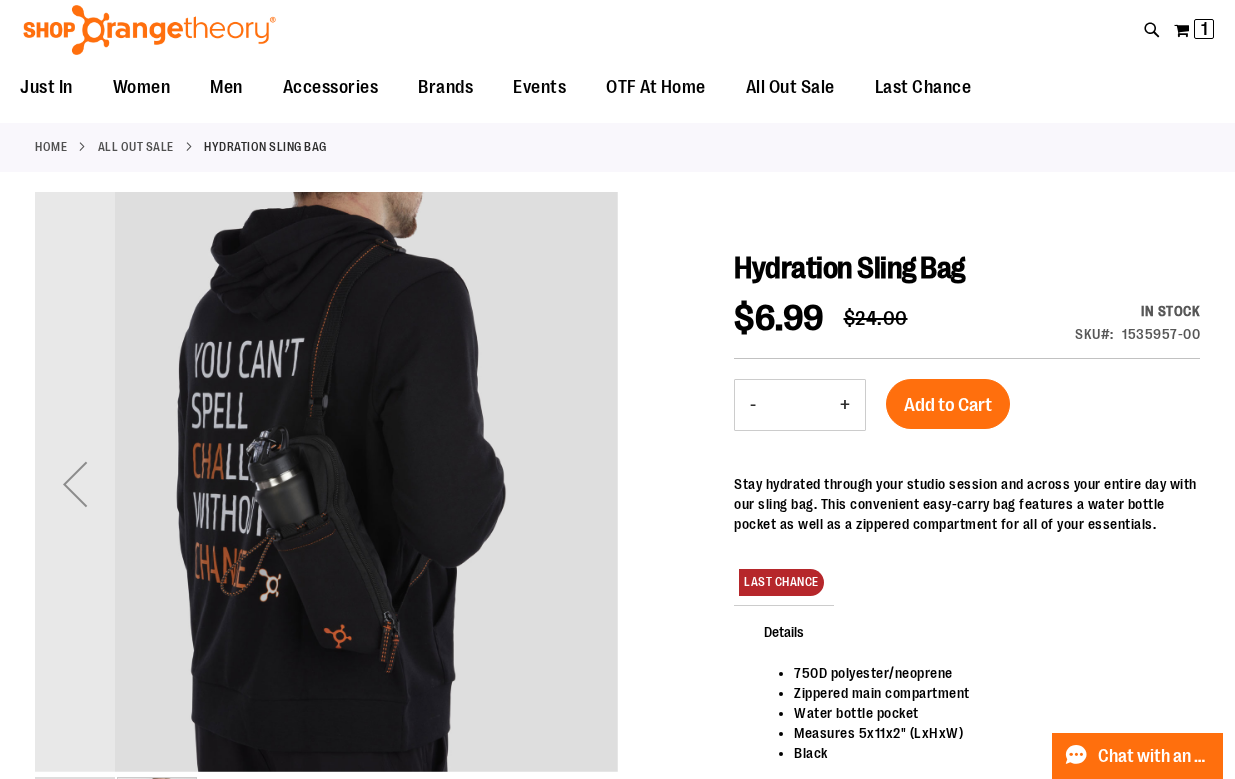 scroll, scrollTop: 0, scrollLeft: 0, axis: both 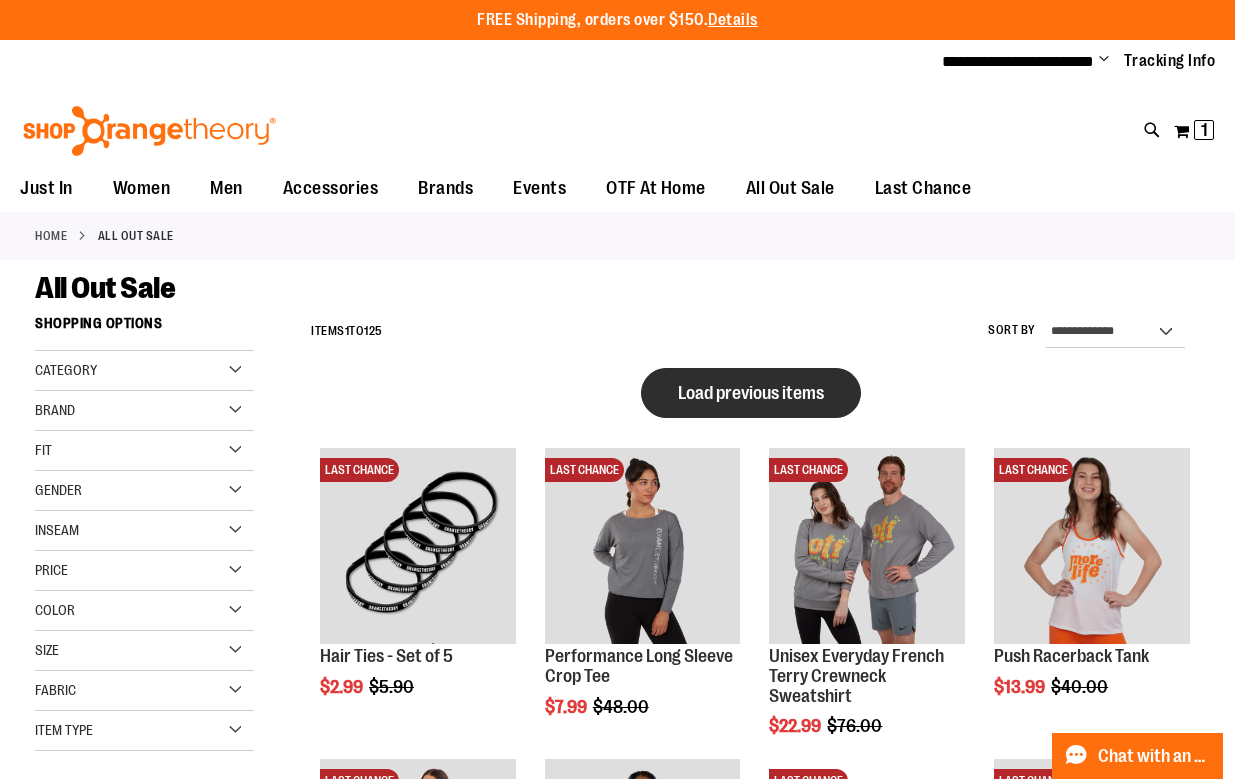 type on "**********" 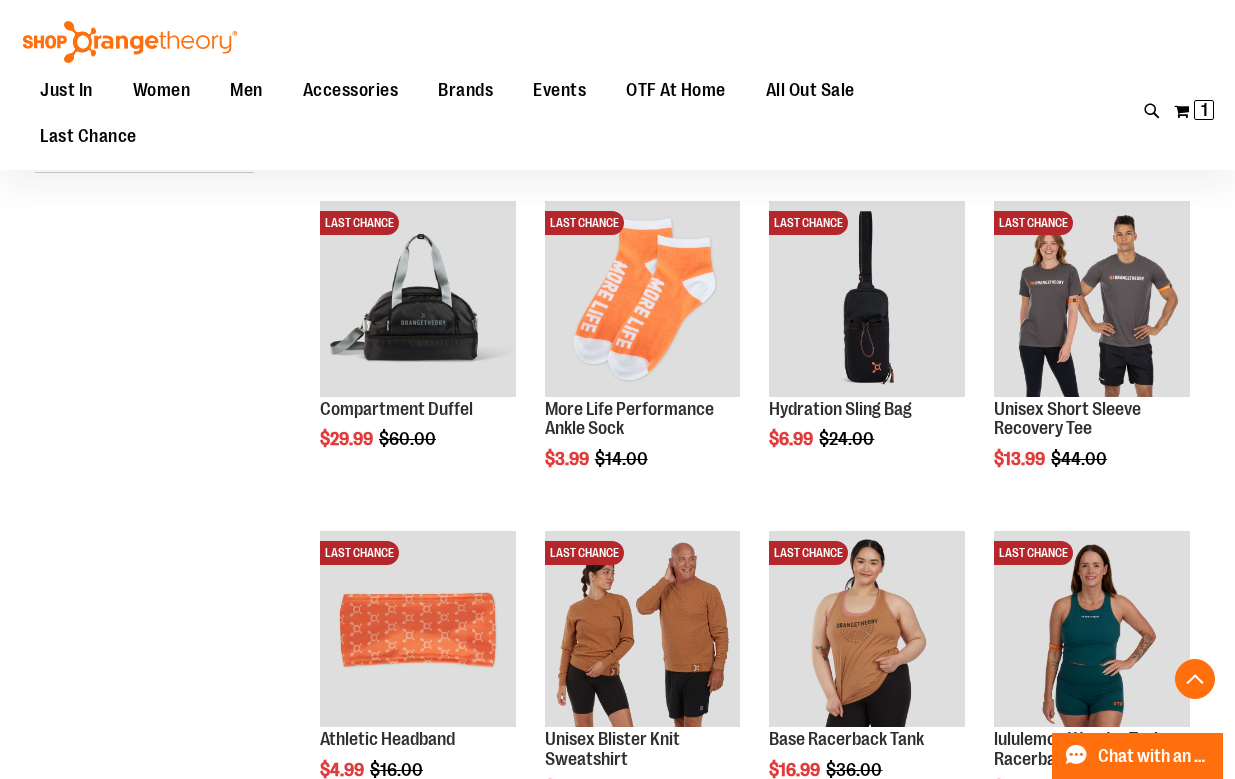scroll, scrollTop: 592, scrollLeft: 0, axis: vertical 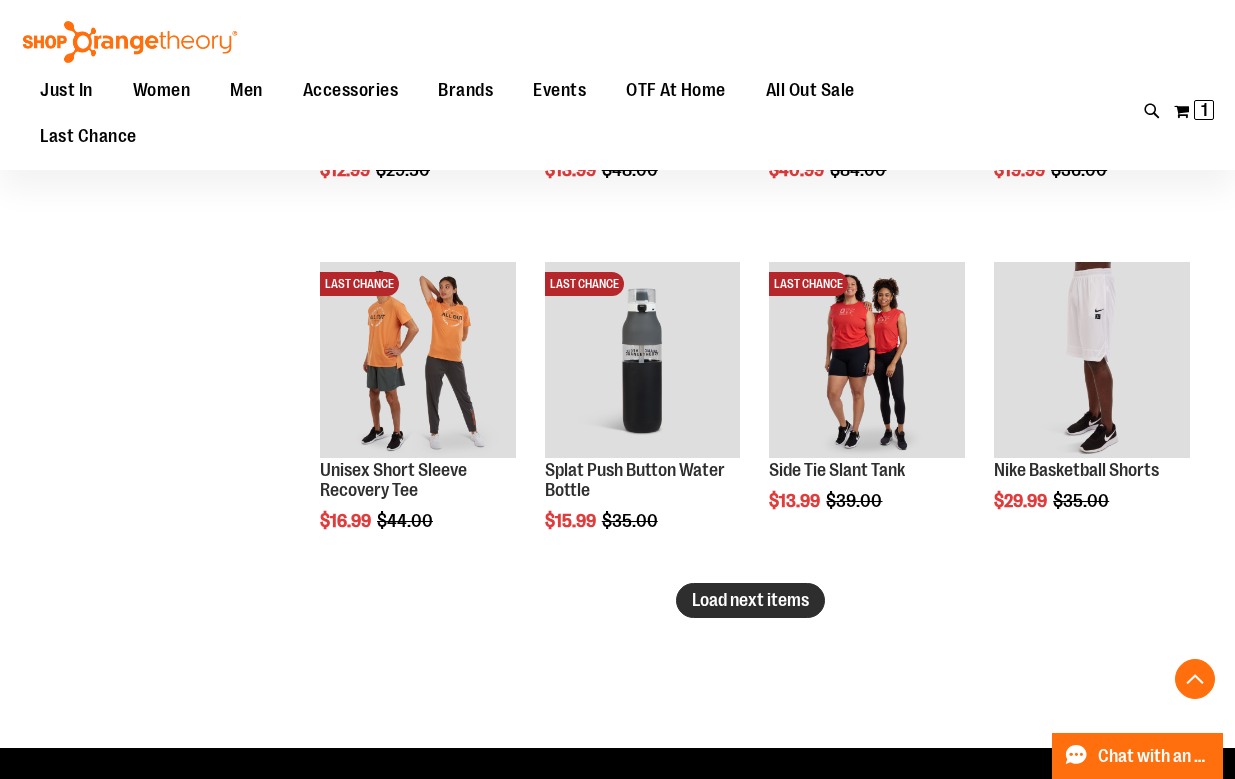 click on "Load next items" at bounding box center (750, 600) 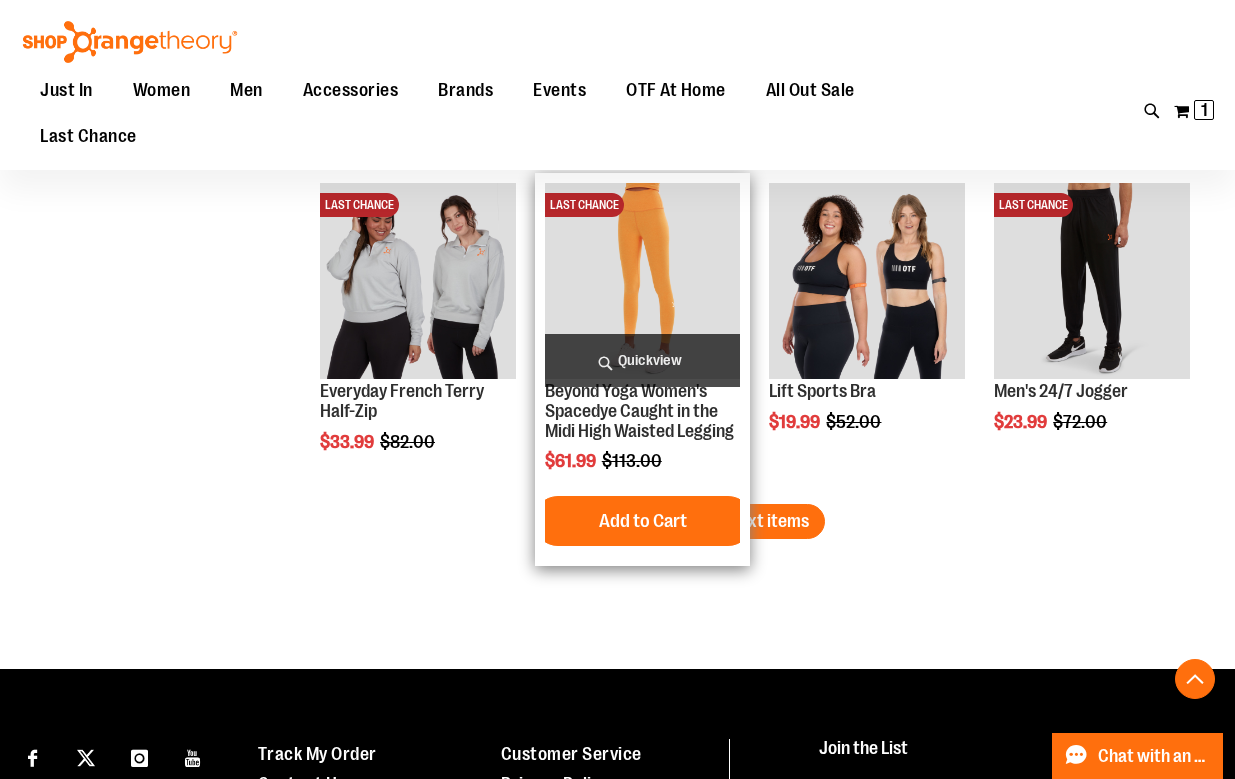 scroll, scrollTop: 4902, scrollLeft: 0, axis: vertical 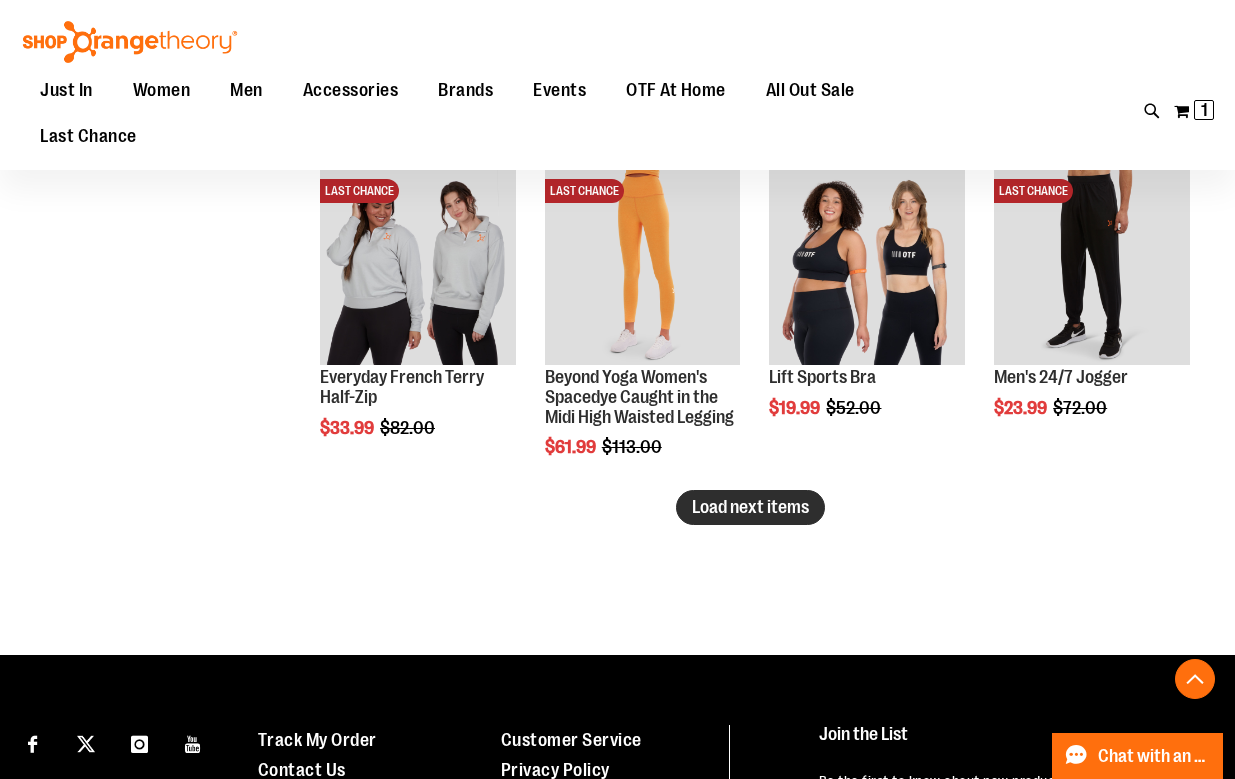 click on "Load next items" at bounding box center [750, 507] 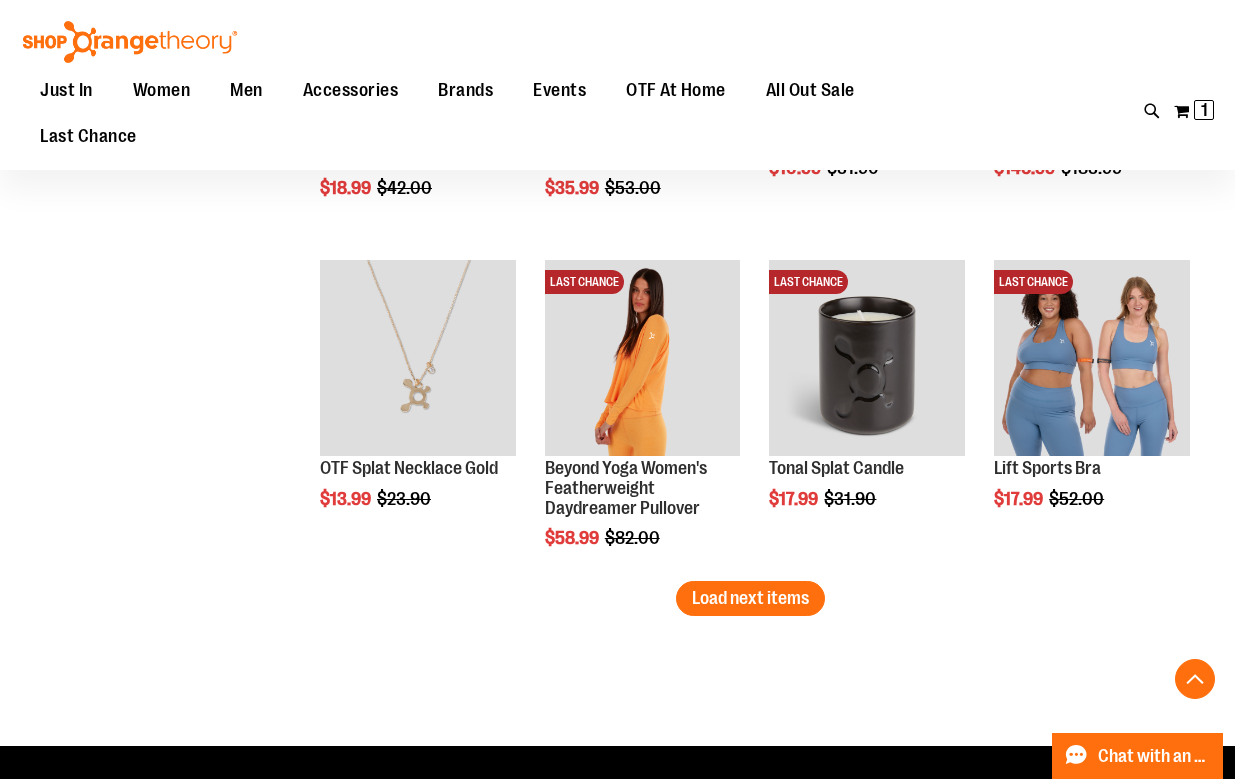 scroll, scrollTop: 5825, scrollLeft: 0, axis: vertical 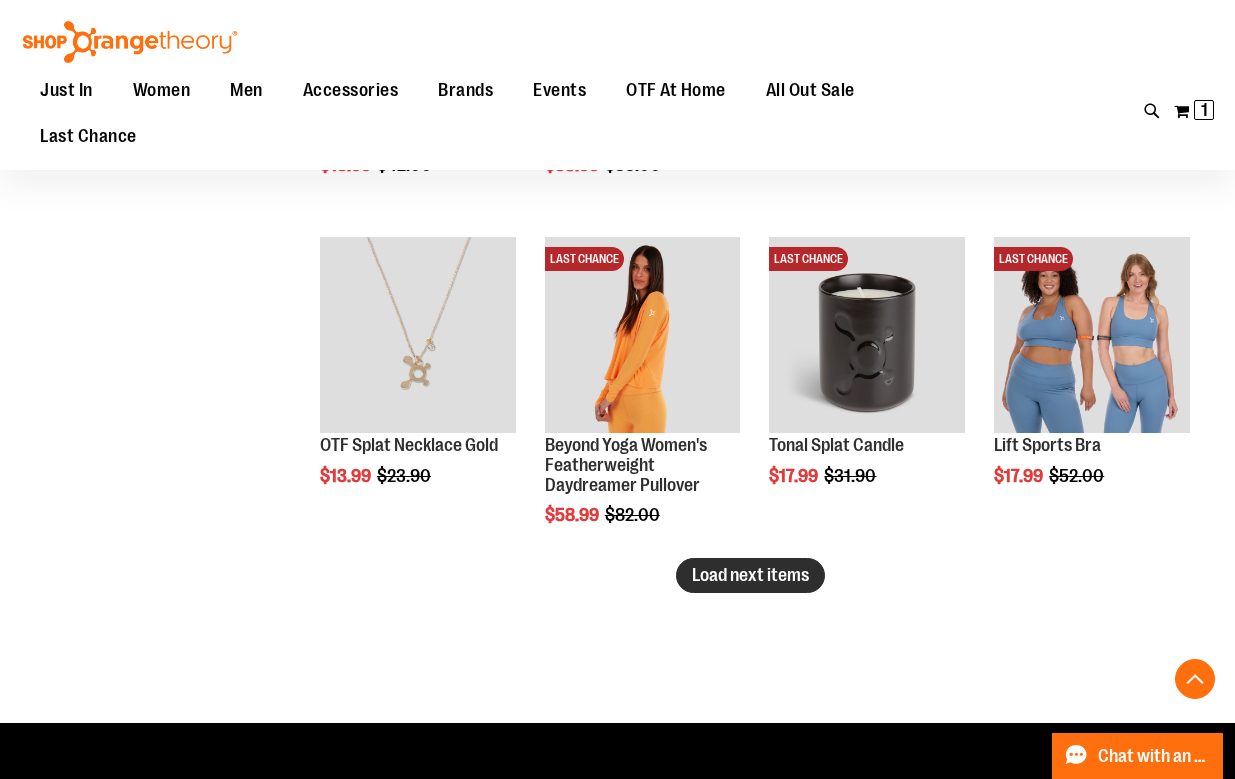 click on "Load next items" at bounding box center (750, 575) 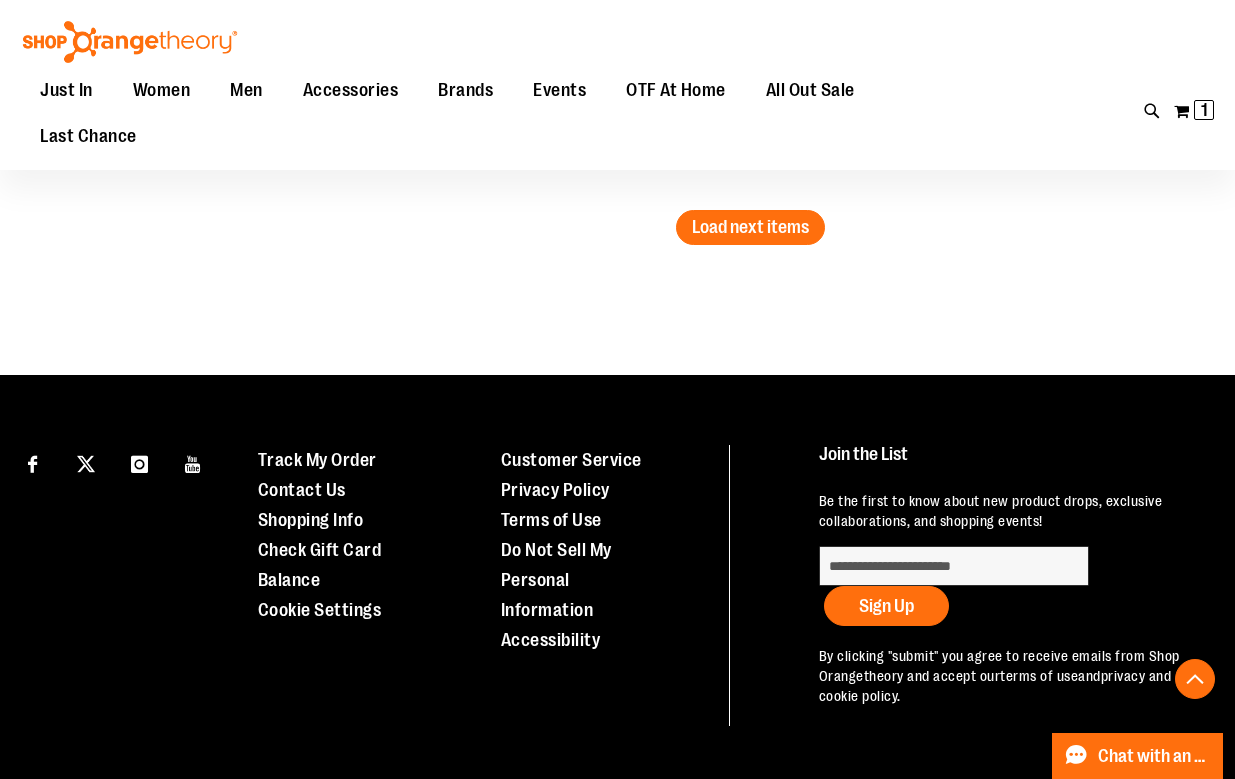 scroll, scrollTop: 7167, scrollLeft: 0, axis: vertical 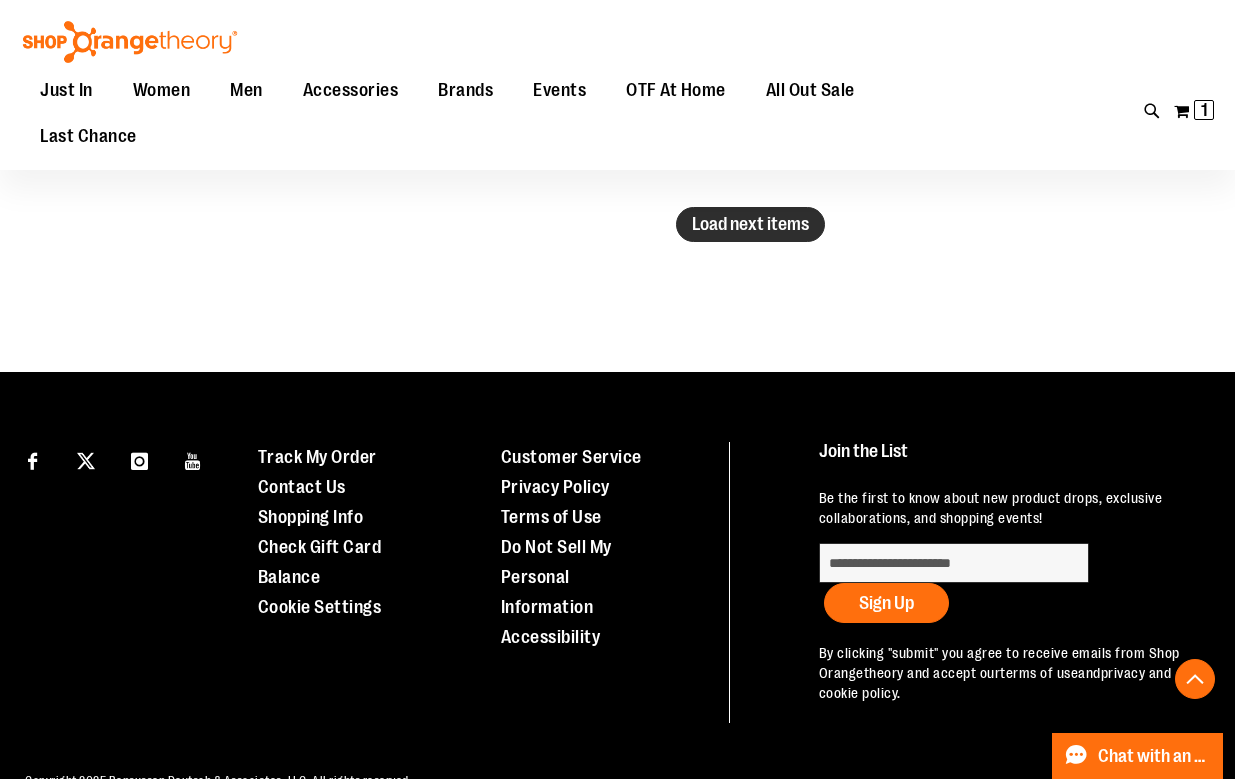 click on "Load next items" at bounding box center (750, 224) 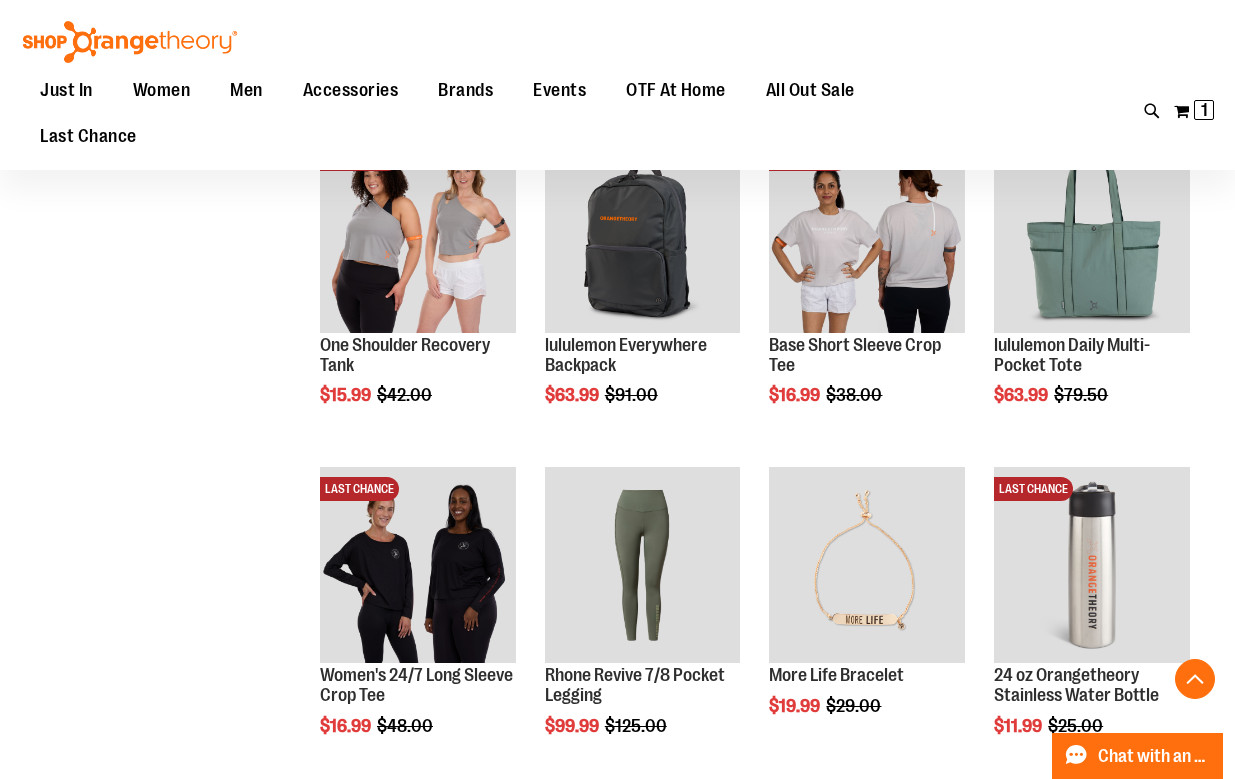 scroll, scrollTop: 7690, scrollLeft: 0, axis: vertical 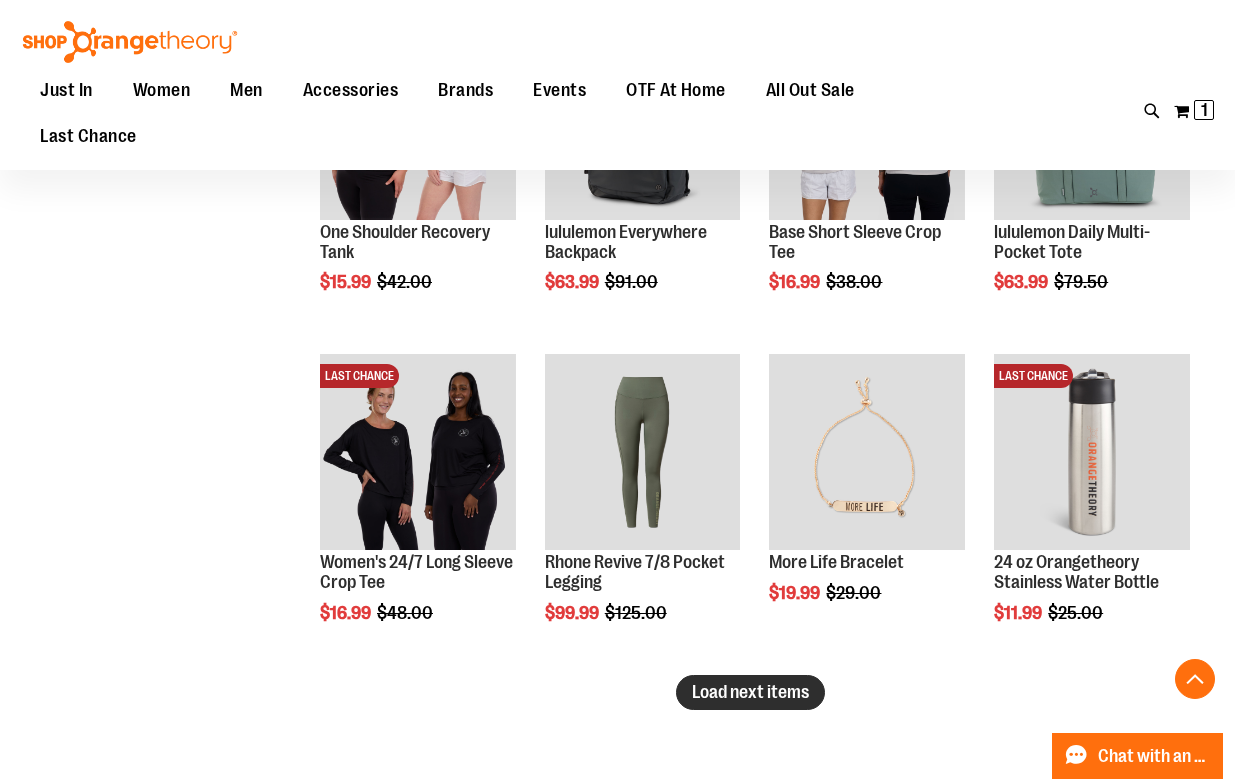 click on "Load next items" at bounding box center [750, 692] 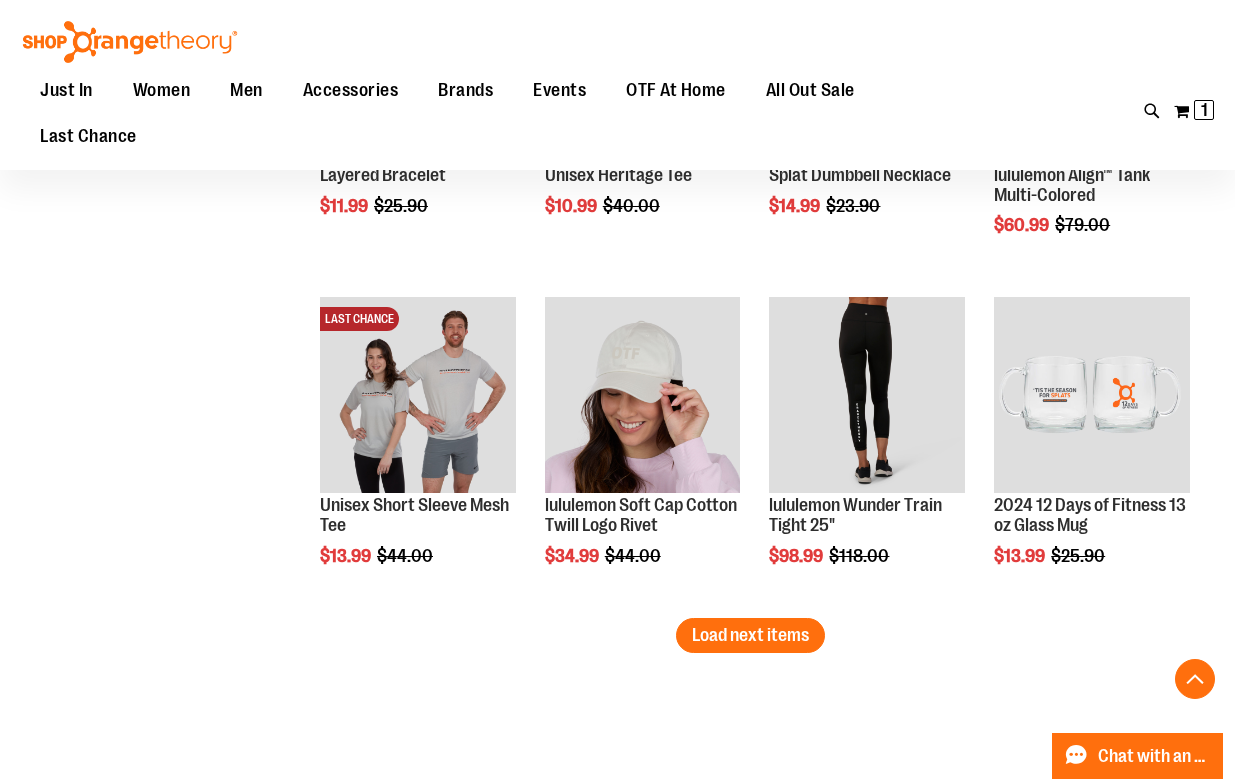 scroll, scrollTop: 8749, scrollLeft: 0, axis: vertical 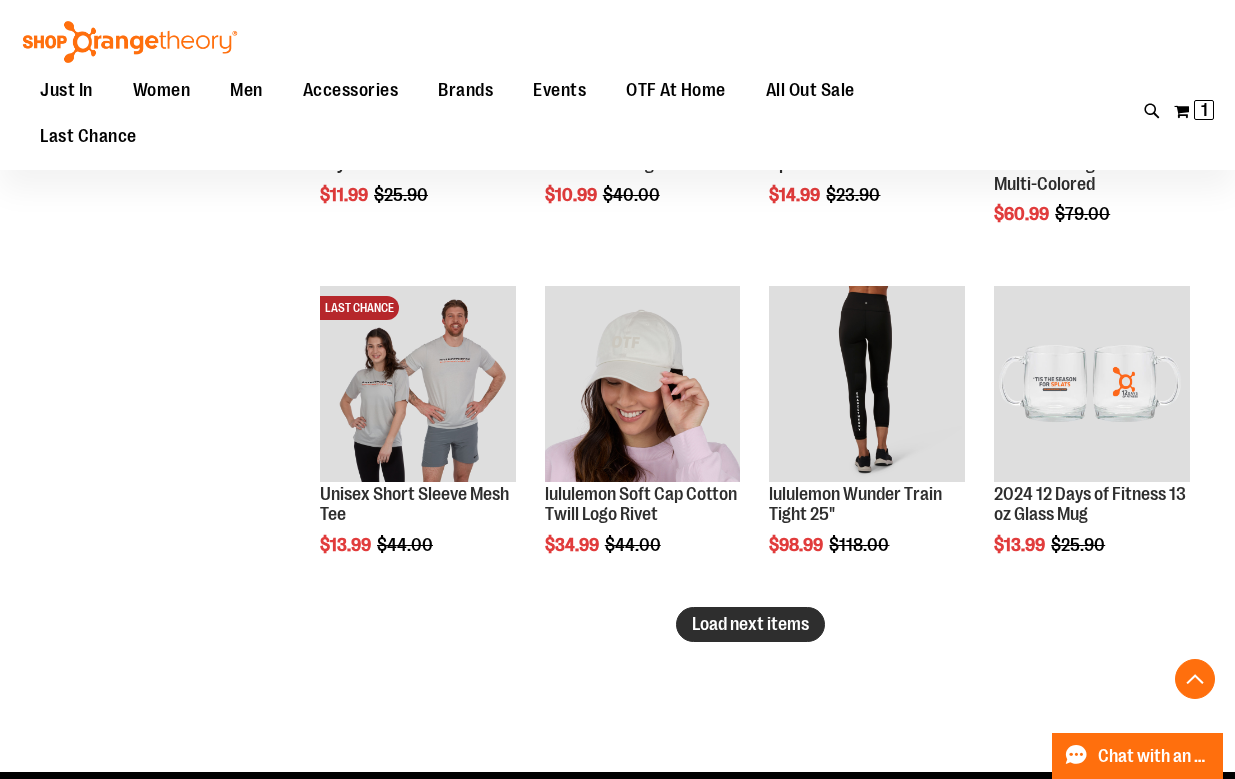 click on "Load next items" at bounding box center [750, 624] 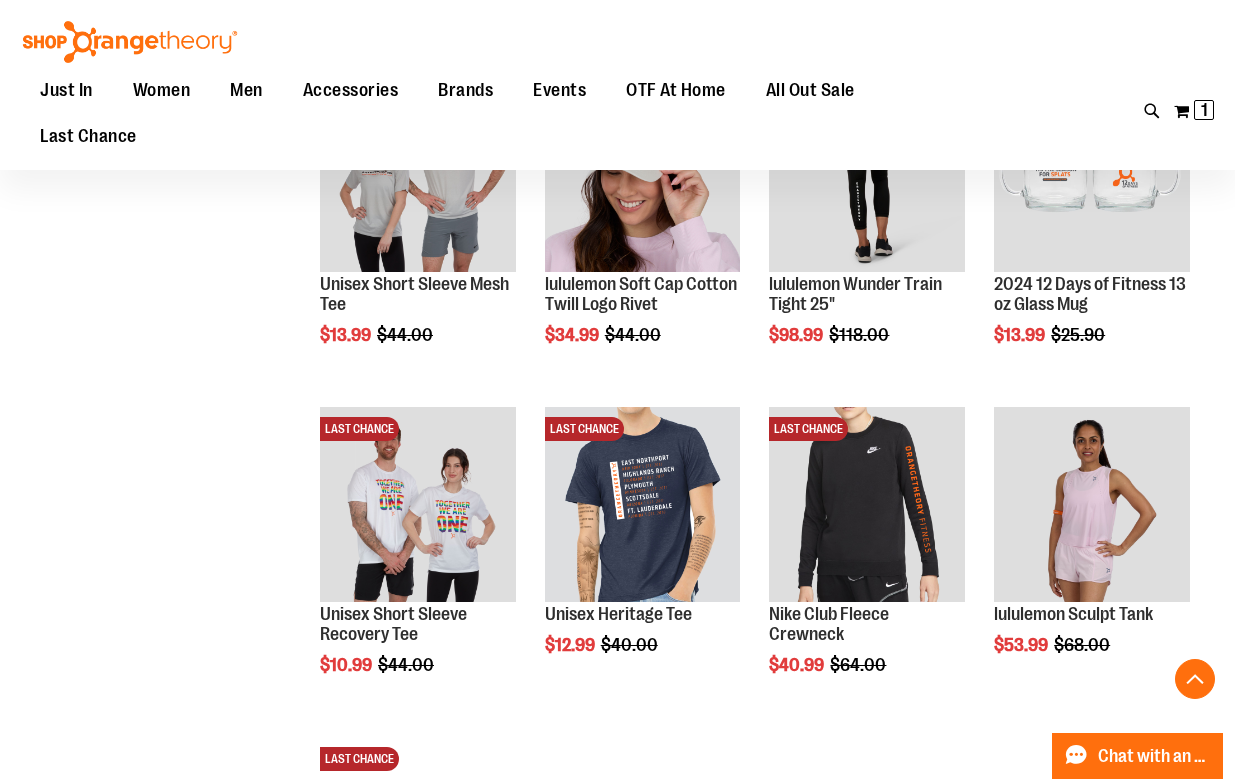 scroll, scrollTop: 8968, scrollLeft: 0, axis: vertical 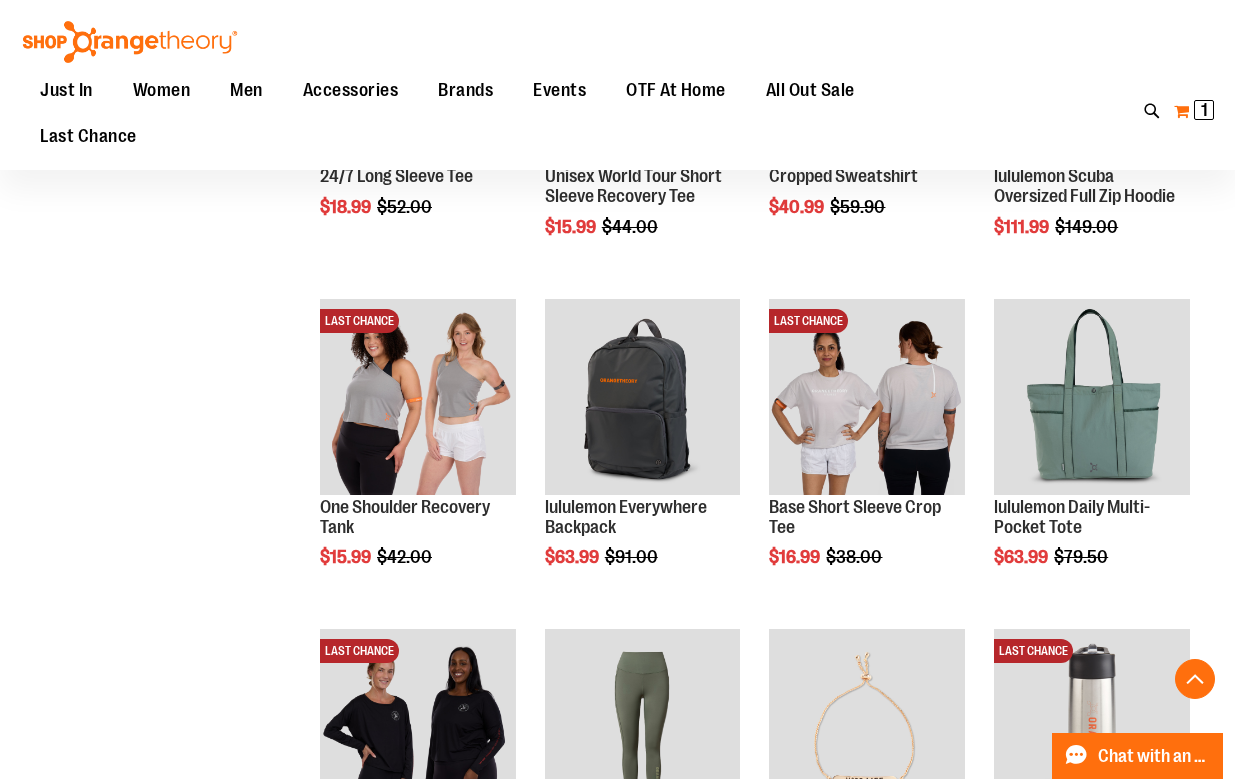 click on "1" at bounding box center (1204, 110) 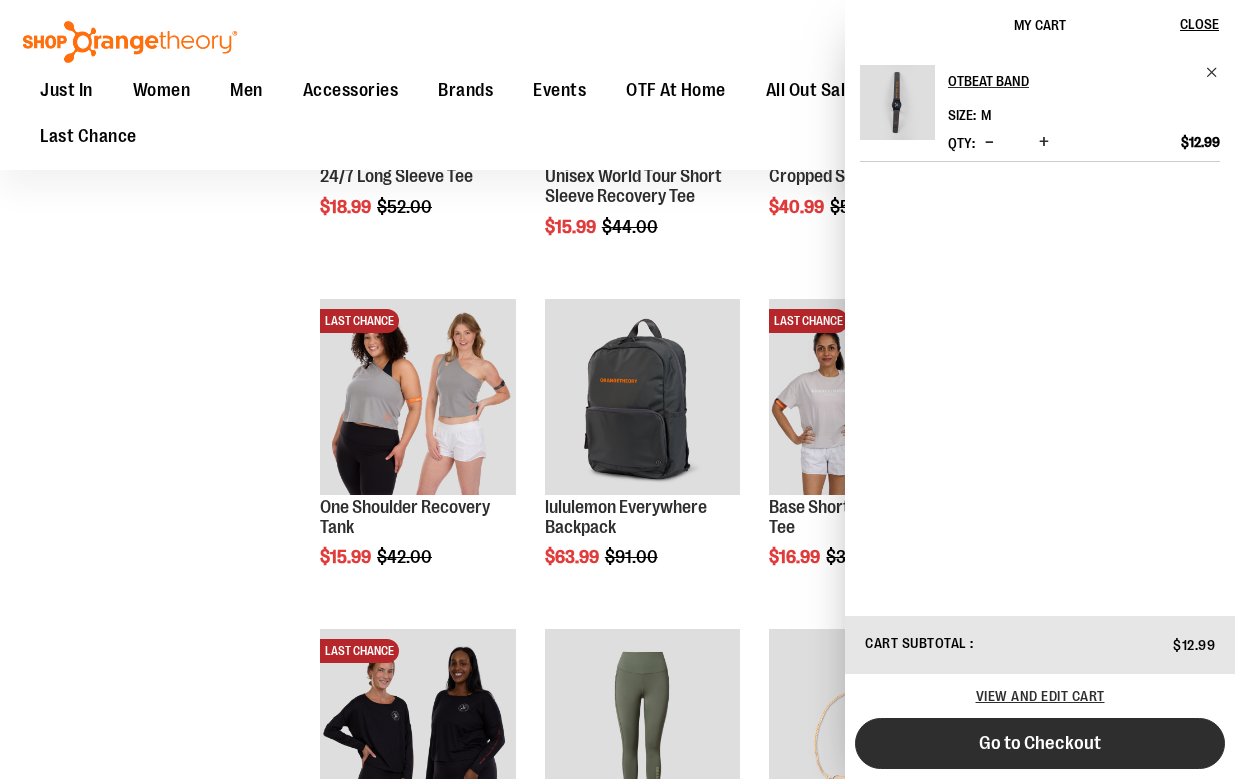 click on "Go to Checkout" at bounding box center (1040, 743) 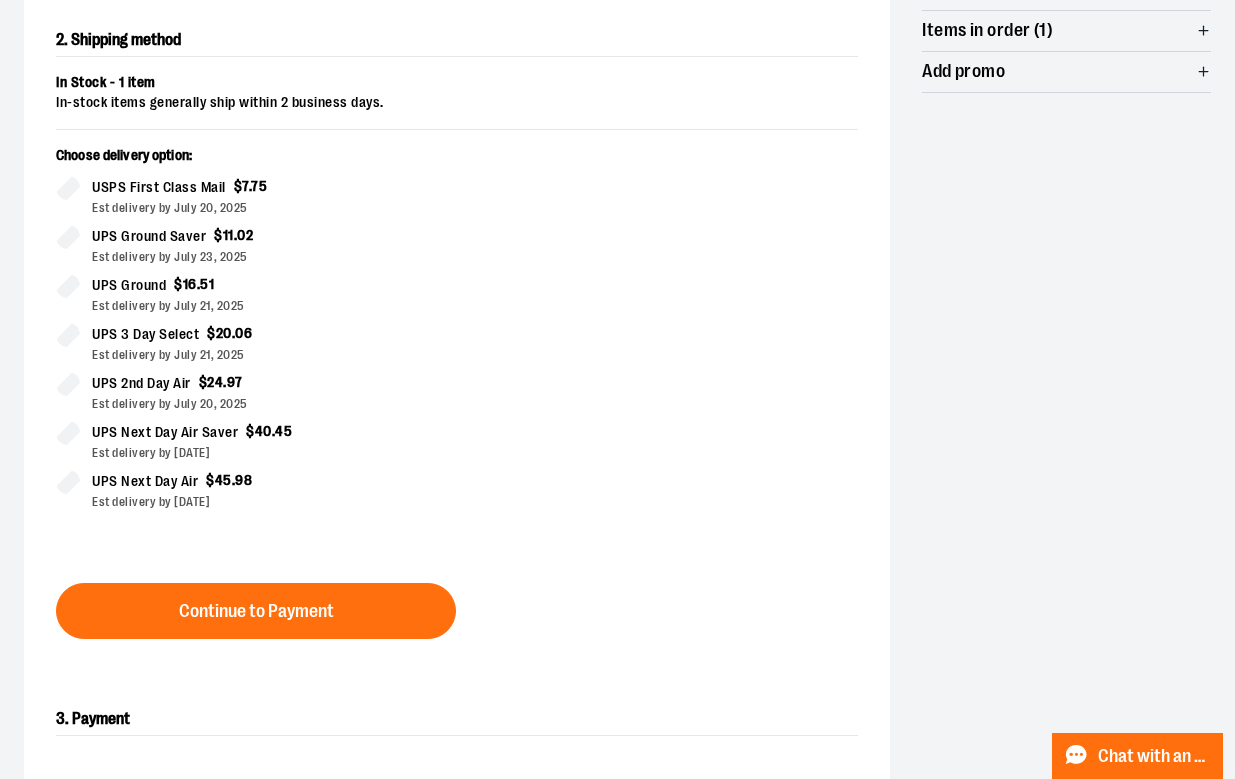scroll, scrollTop: 418, scrollLeft: 0, axis: vertical 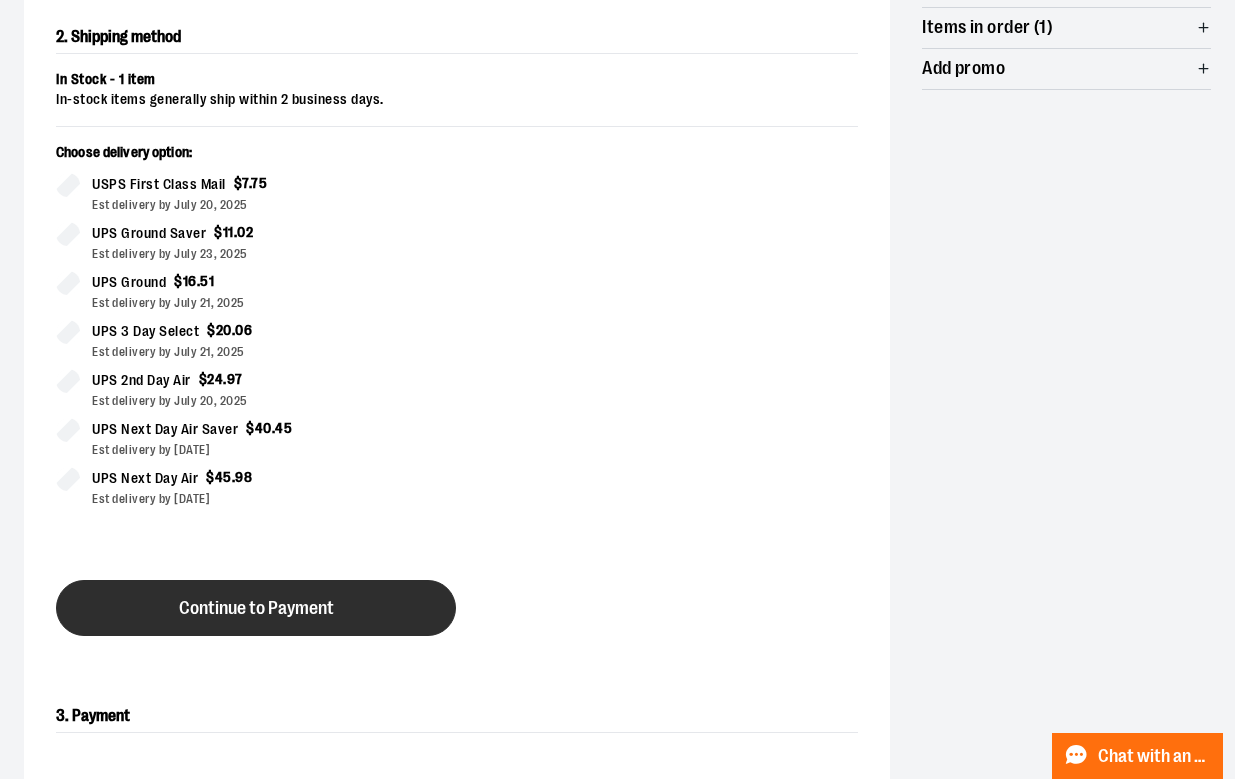 click on "Continue to Payment" at bounding box center [256, 608] 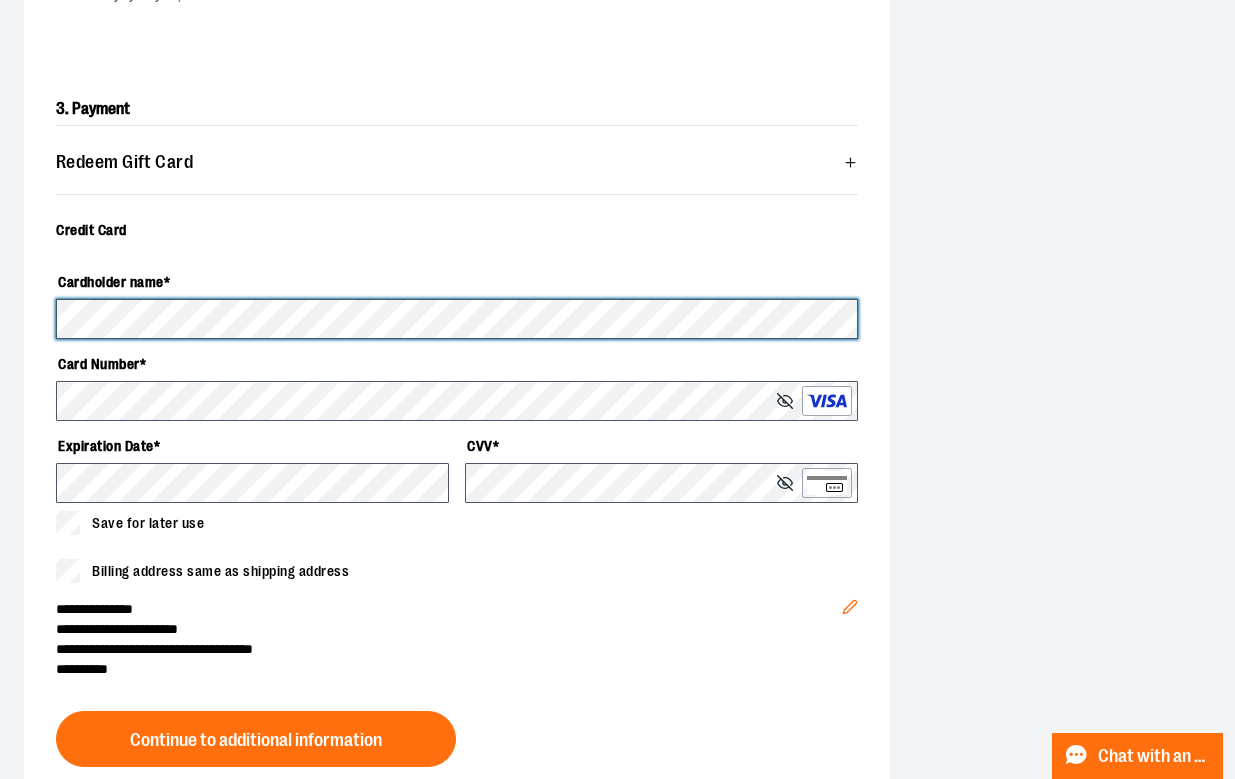 scroll, scrollTop: 547, scrollLeft: 0, axis: vertical 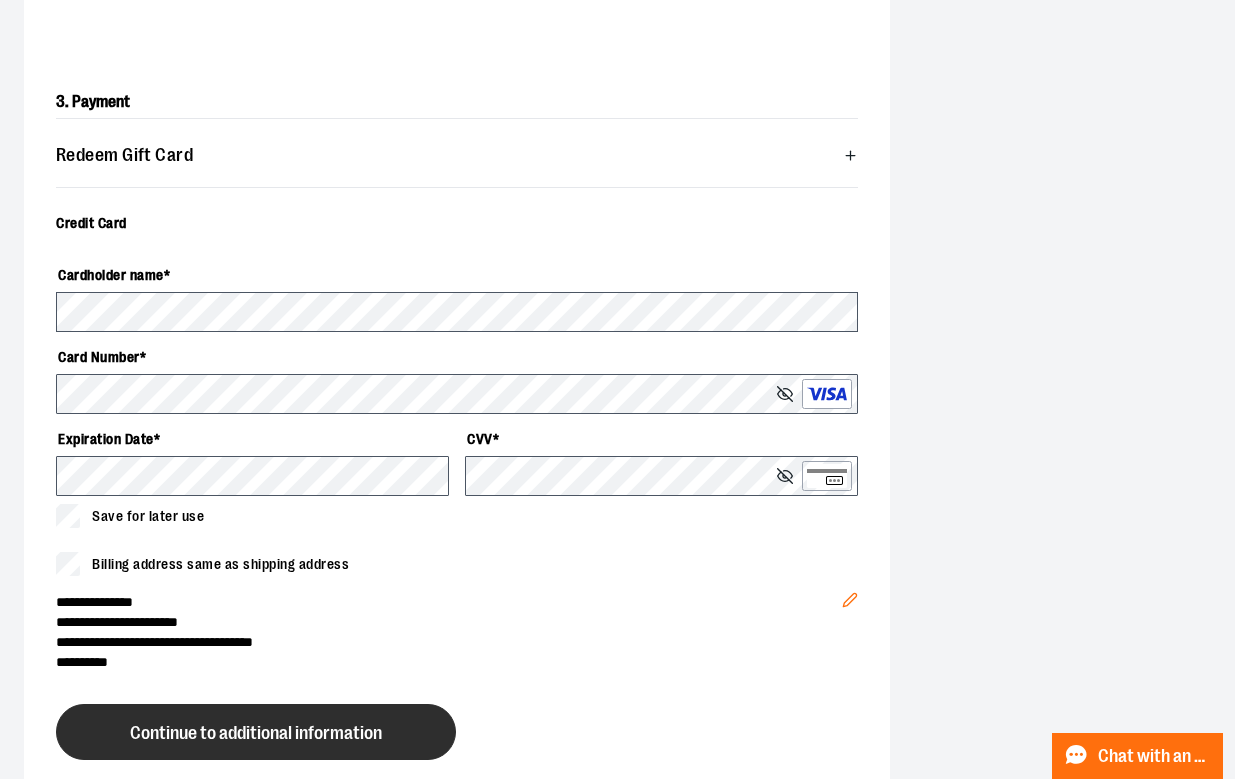 click on "Continue to additional information" at bounding box center (256, 733) 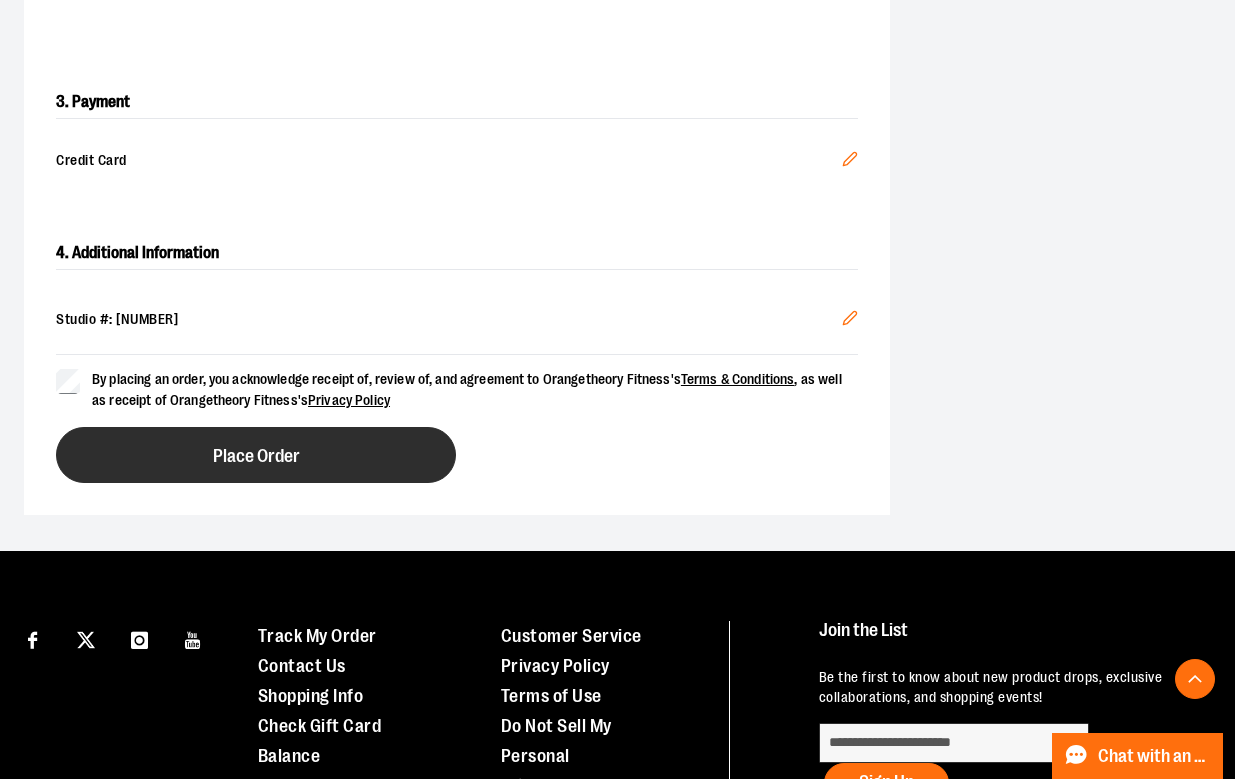click on "Place Order" at bounding box center (256, 456) 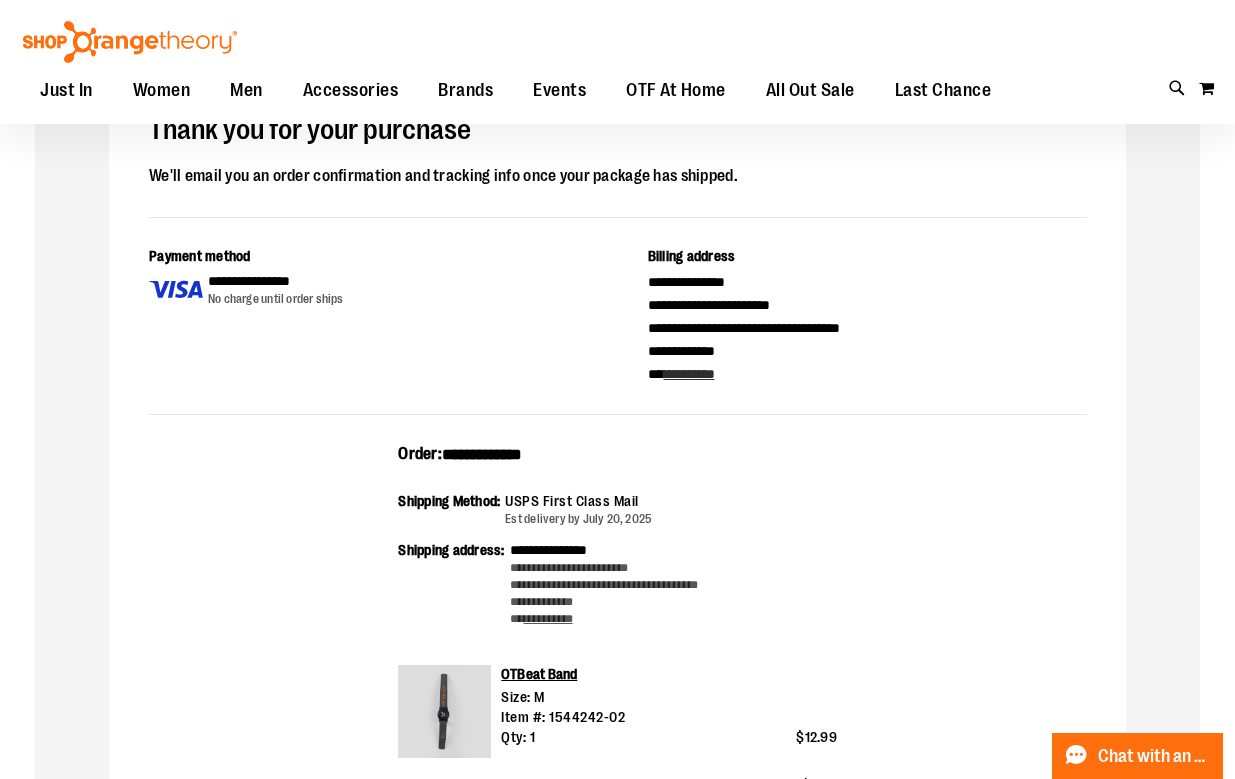 scroll, scrollTop: 0, scrollLeft: 0, axis: both 